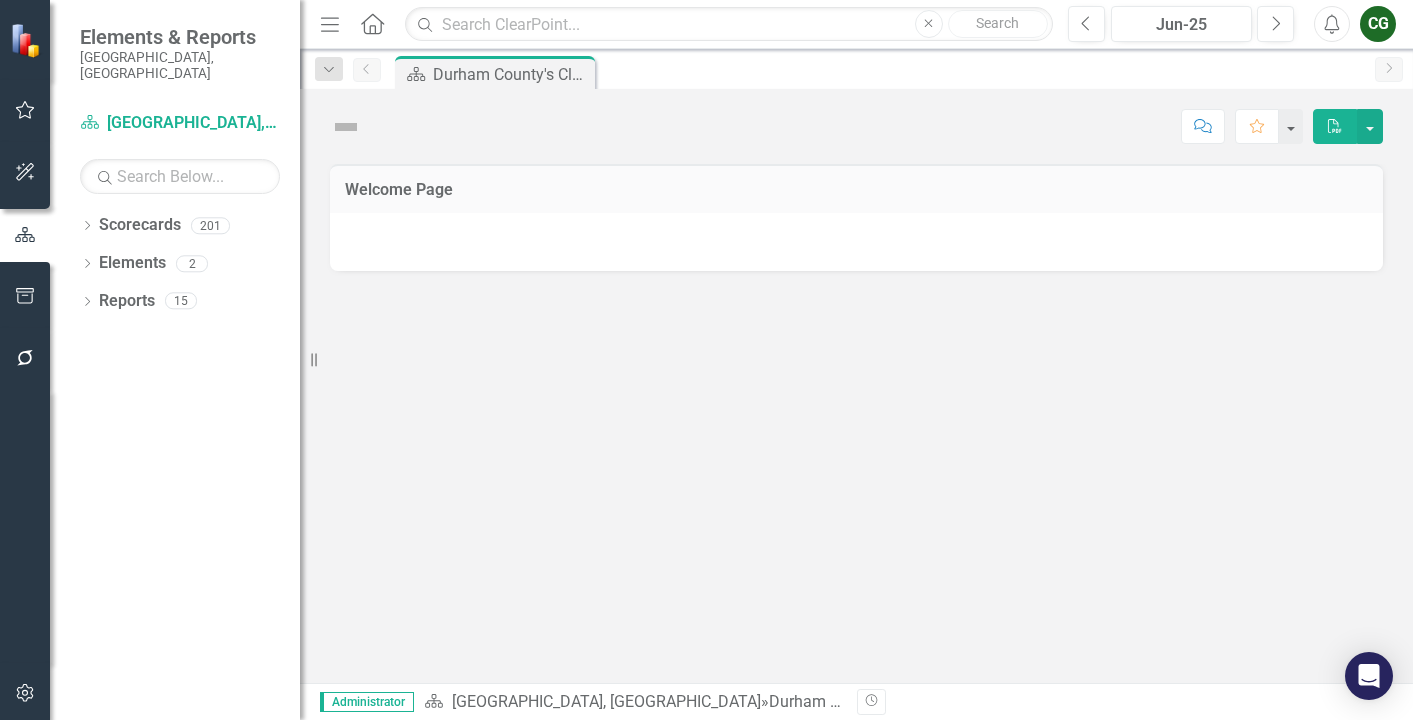 scroll, scrollTop: 0, scrollLeft: 0, axis: both 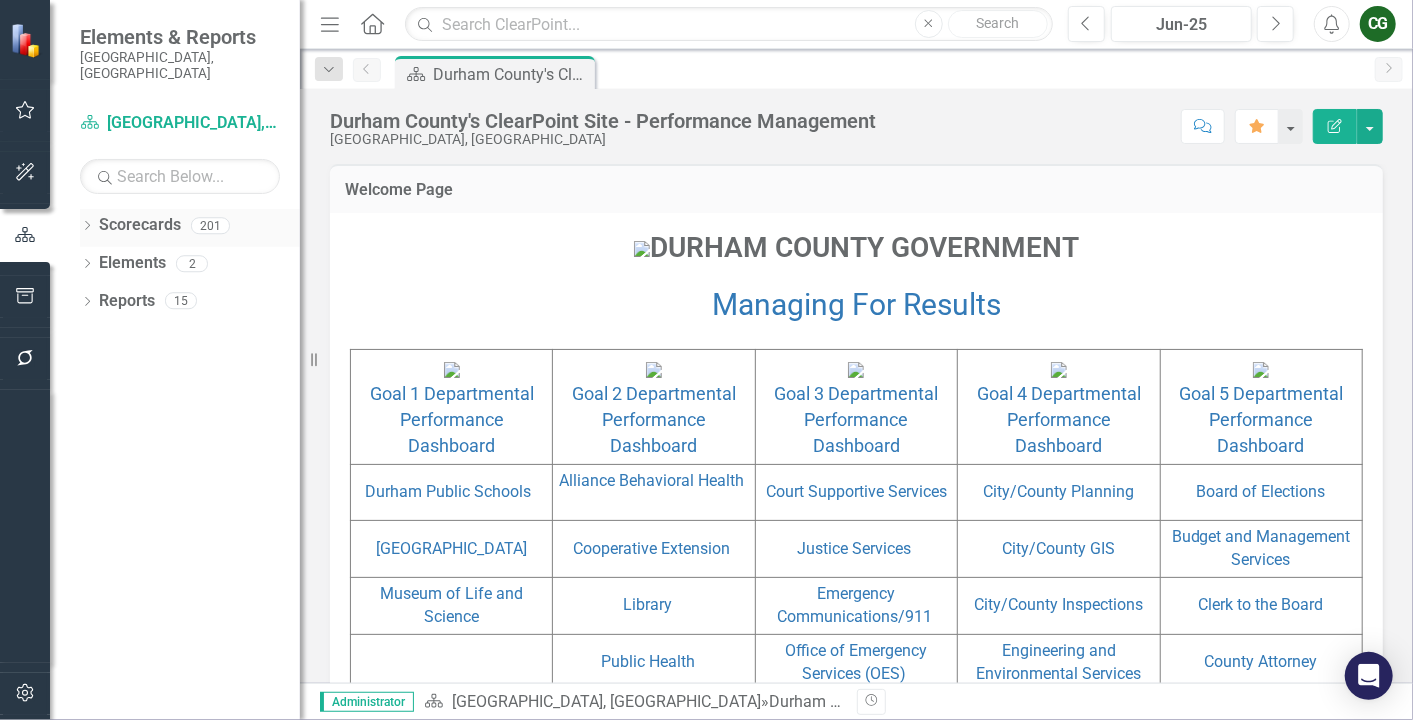 click on "Dropdown" at bounding box center [87, 228] 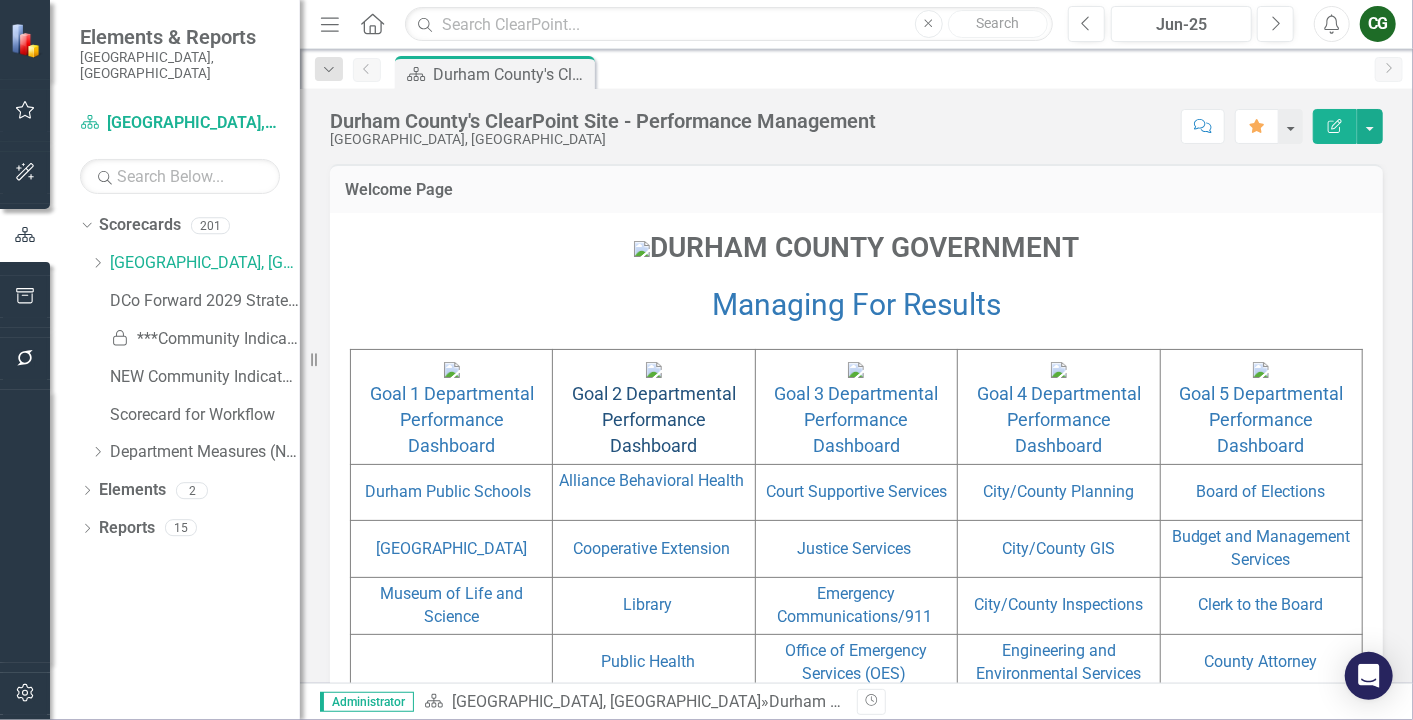 click on "Goal 2 Departmental Performance Dashboard" at bounding box center [654, 419] 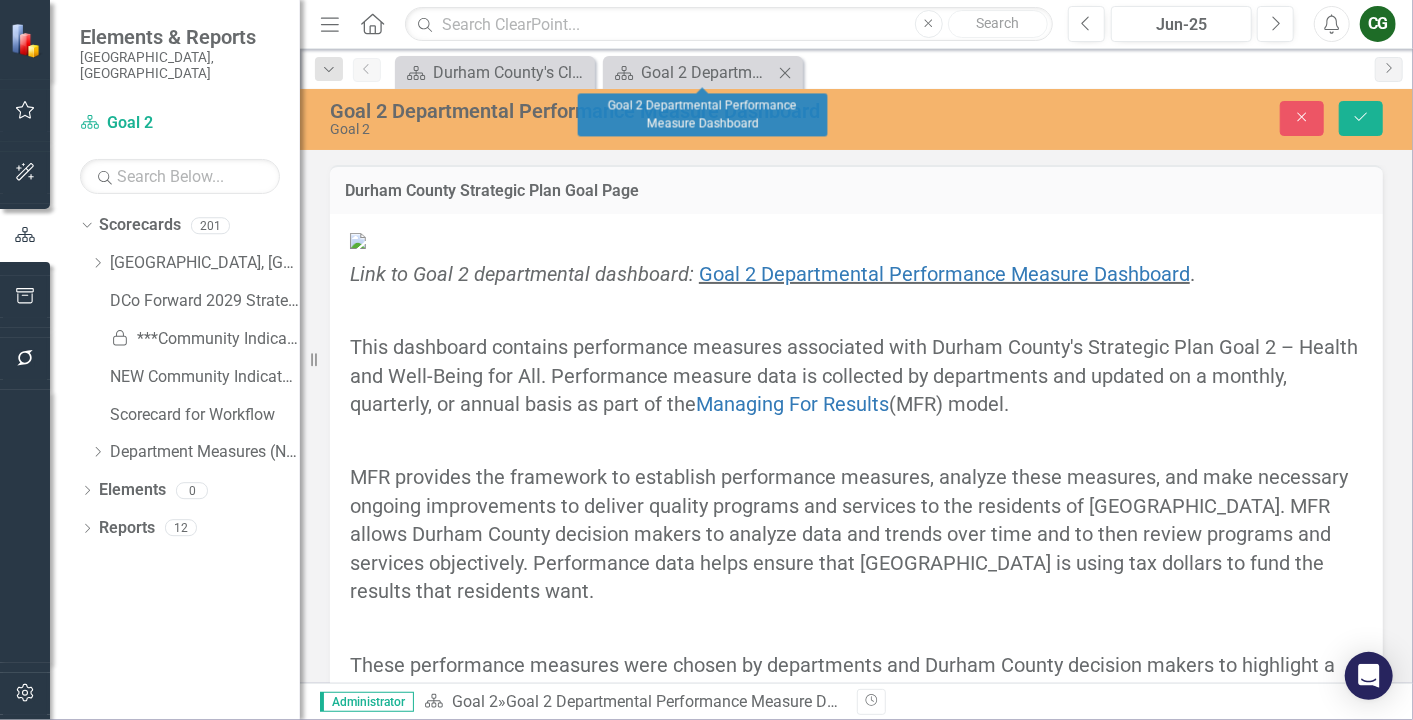 click on "Close" 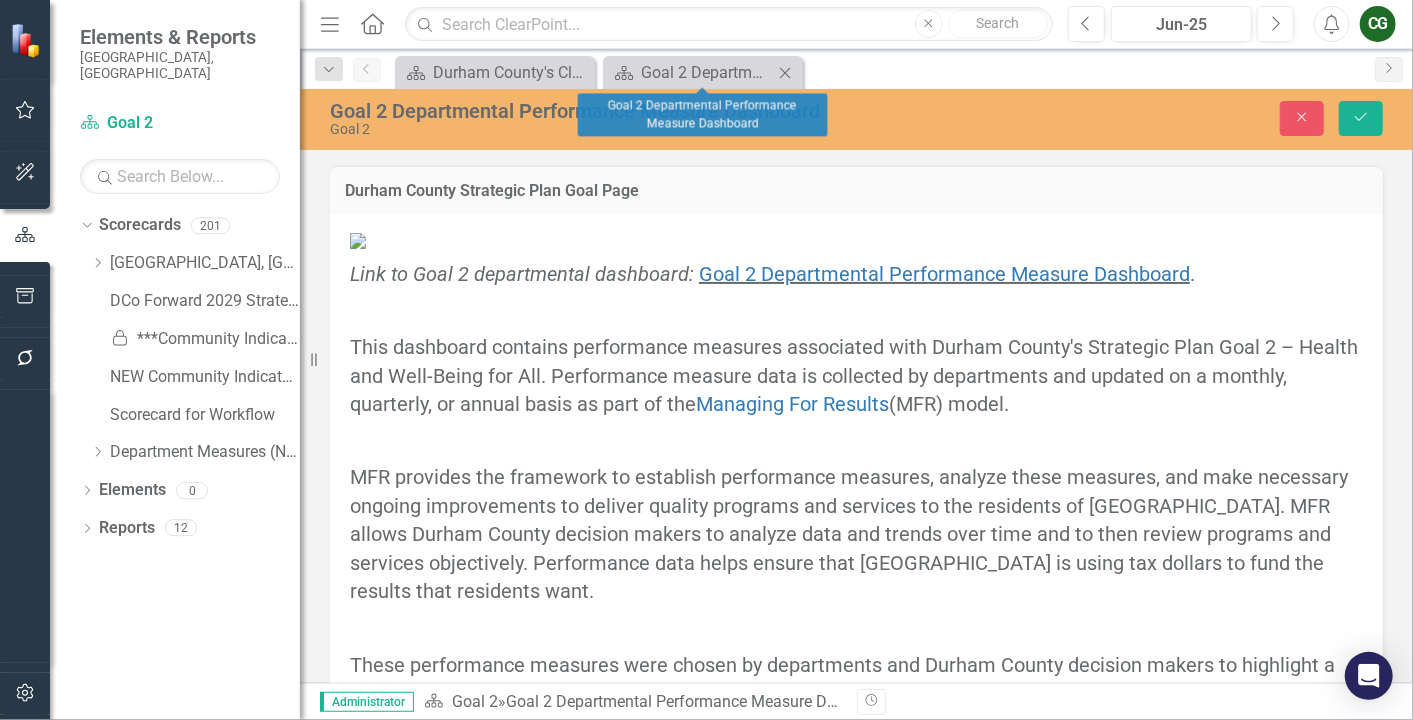 click 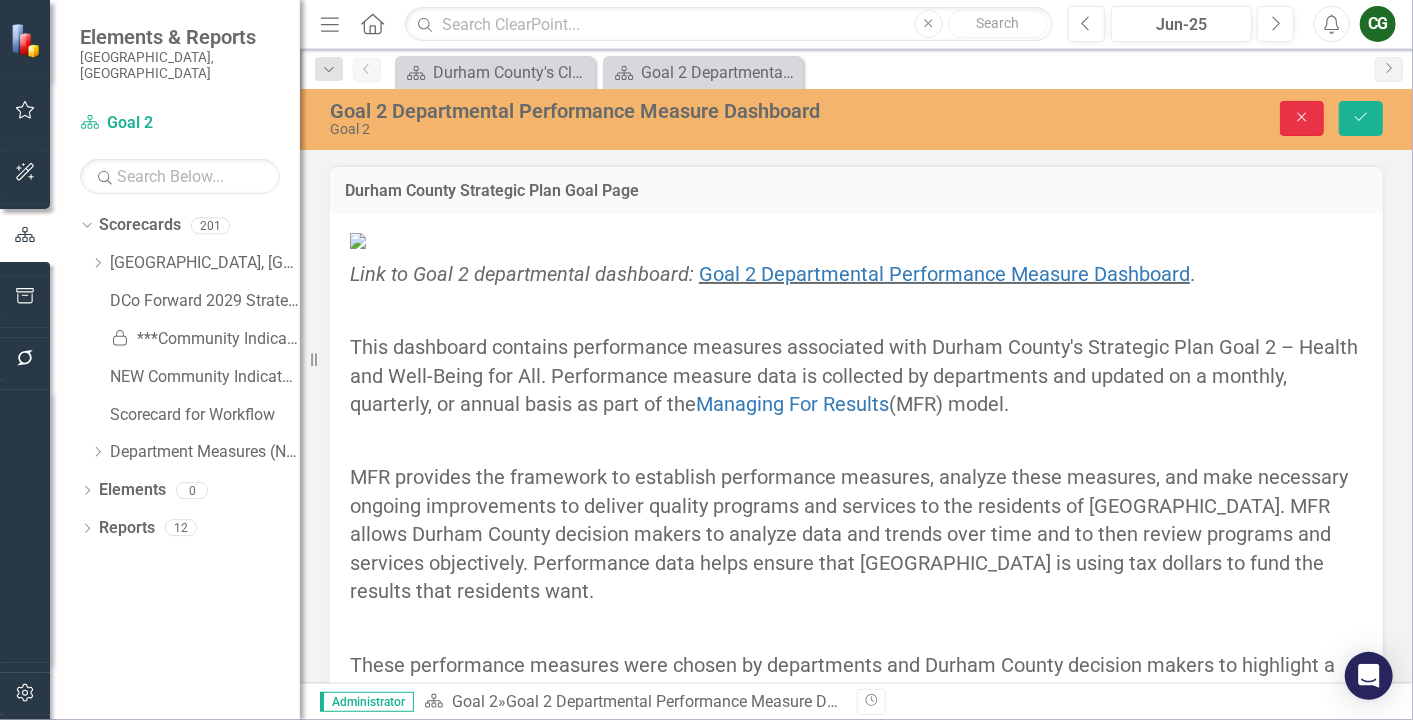 click on "Close" at bounding box center (1302, 118) 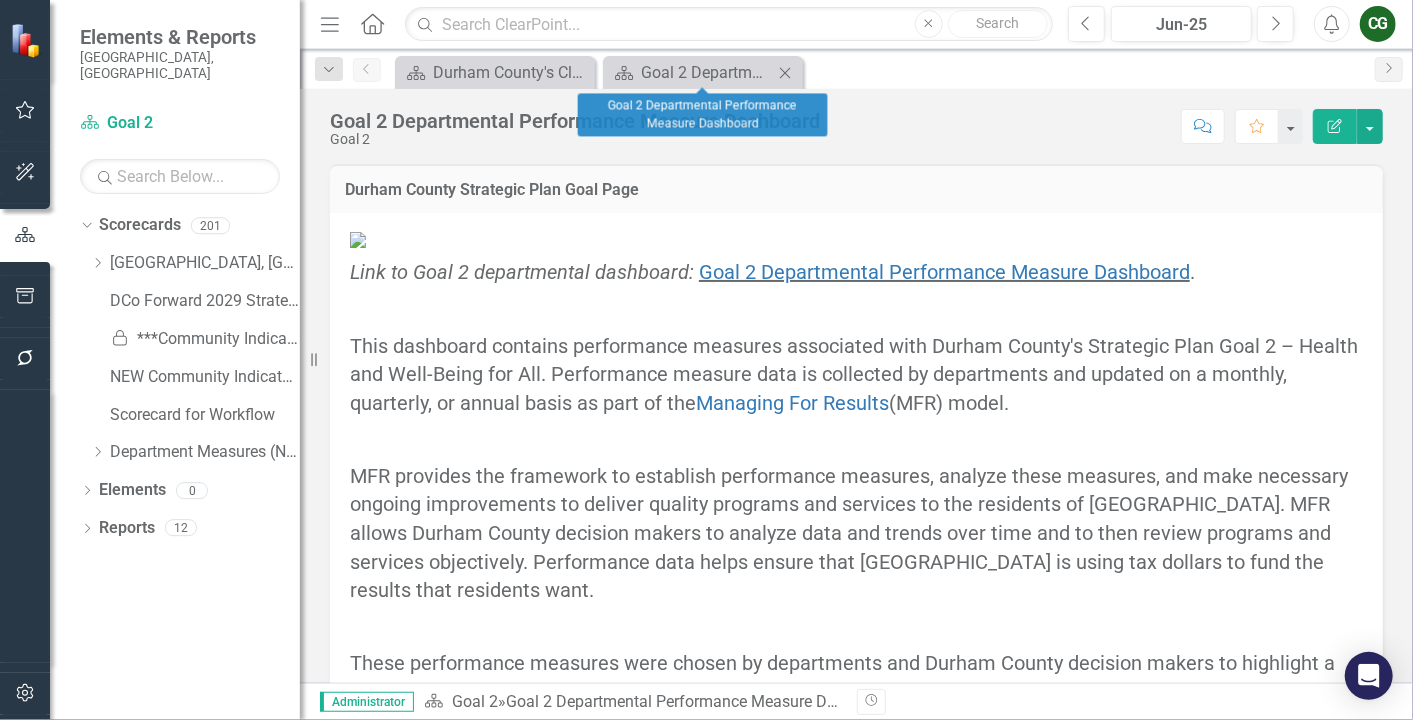 click on "Close" 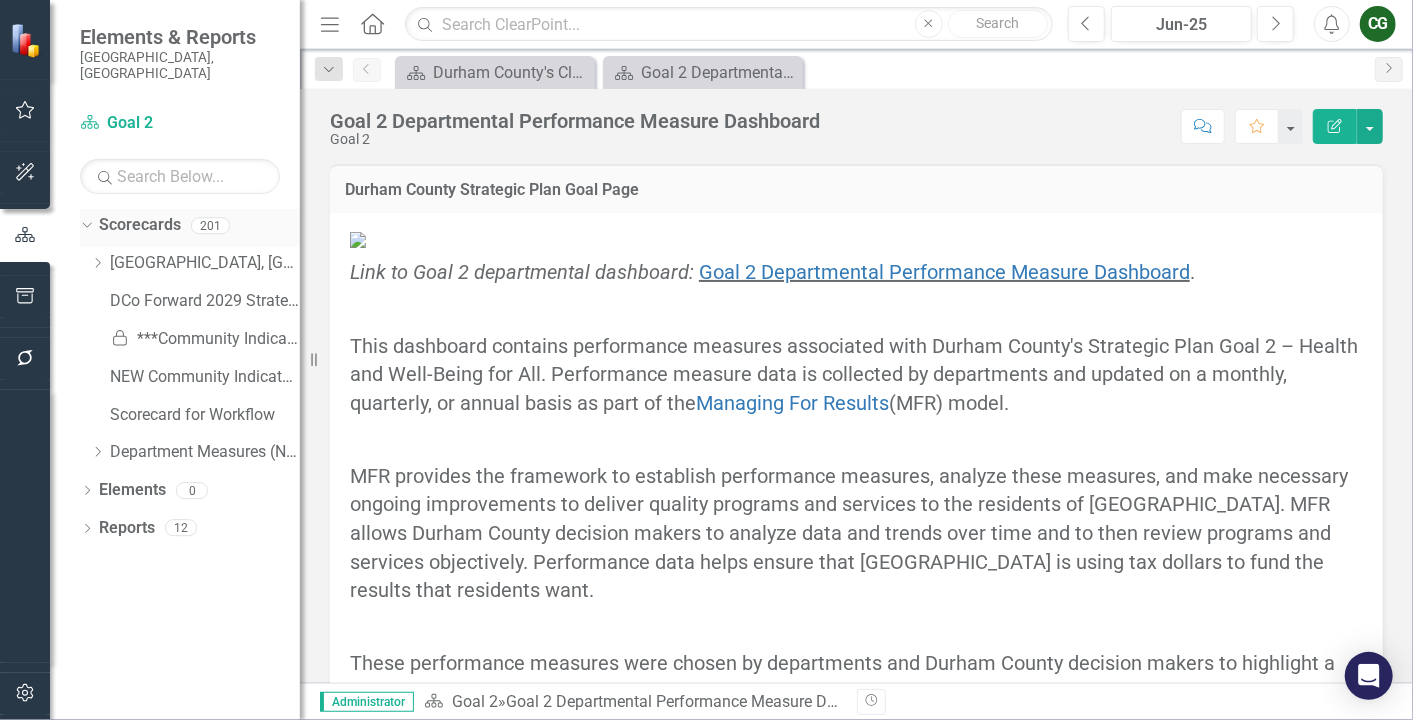 click on "Scorecards" at bounding box center [140, 225] 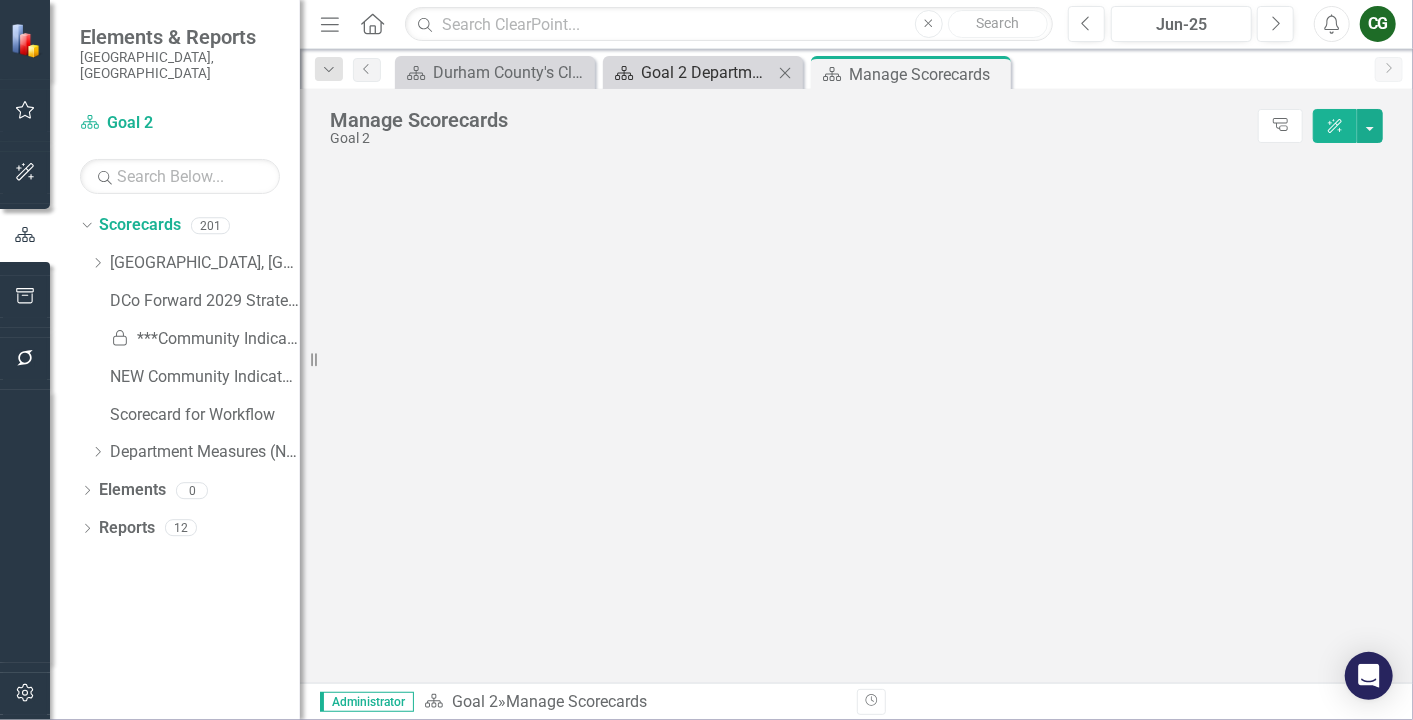 click on "Goal 2 Departmental Performance Measure Dashboard" at bounding box center (707, 72) 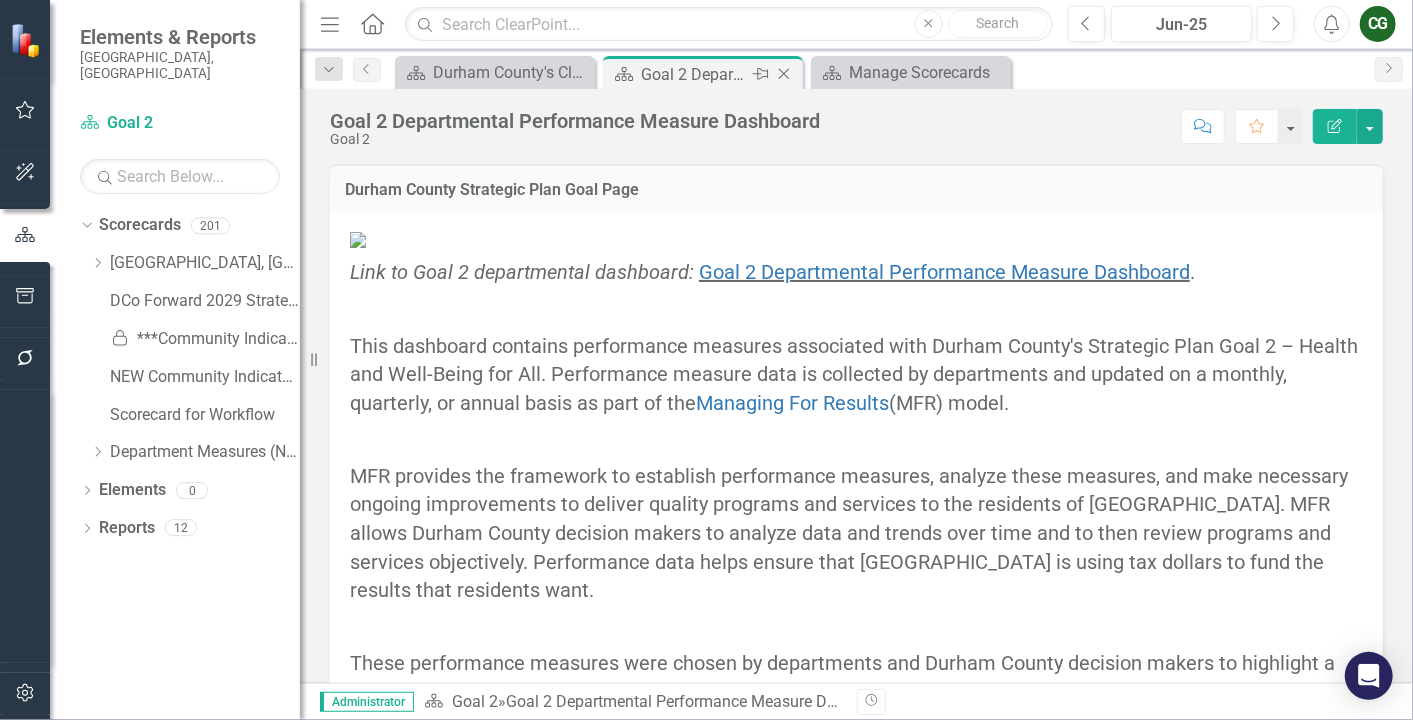 click 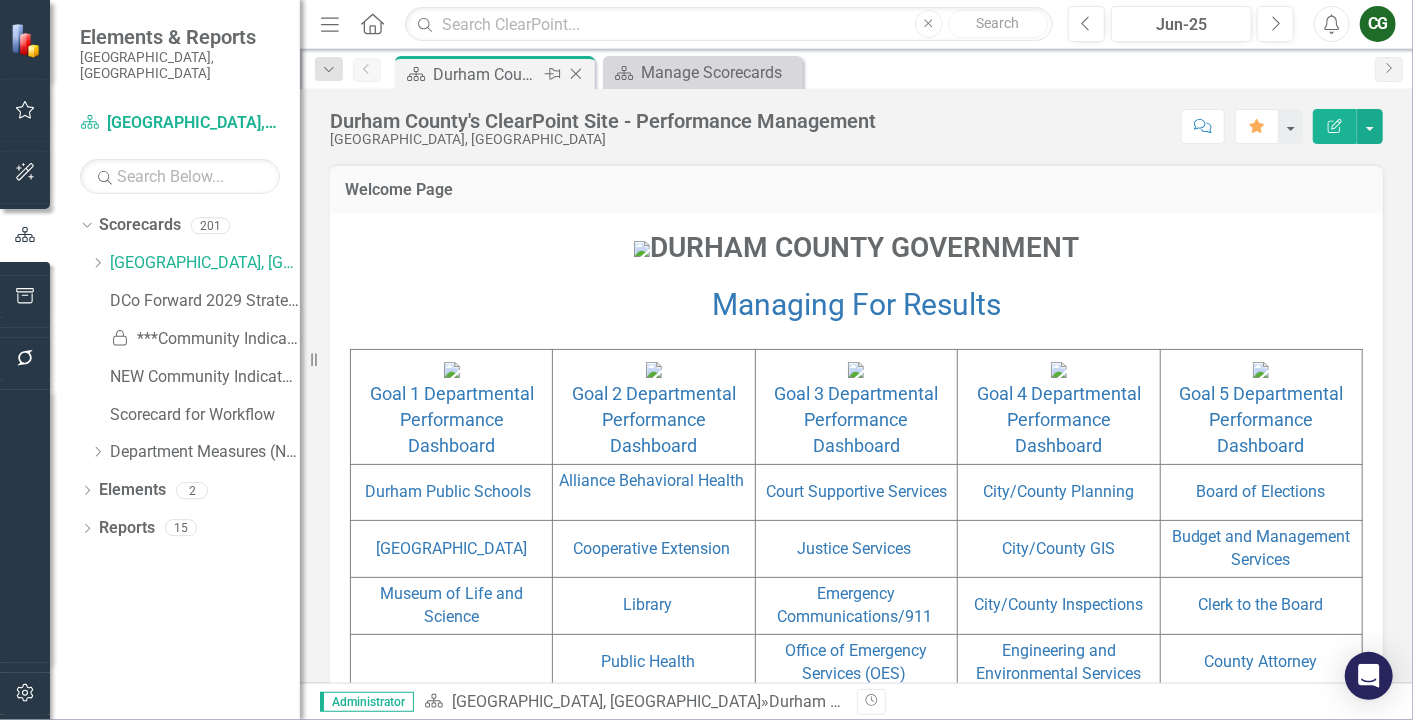 click 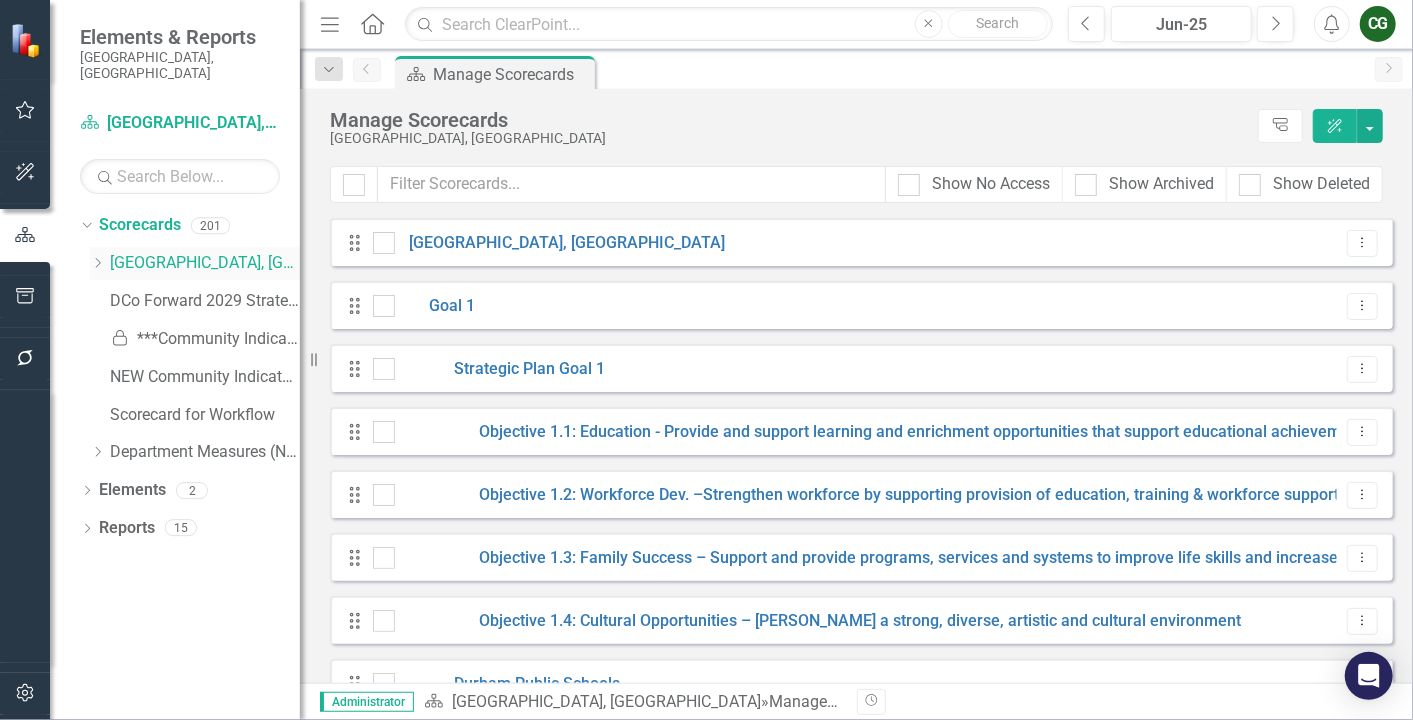 click on "[GEOGRAPHIC_DATA], [GEOGRAPHIC_DATA]" at bounding box center (205, 263) 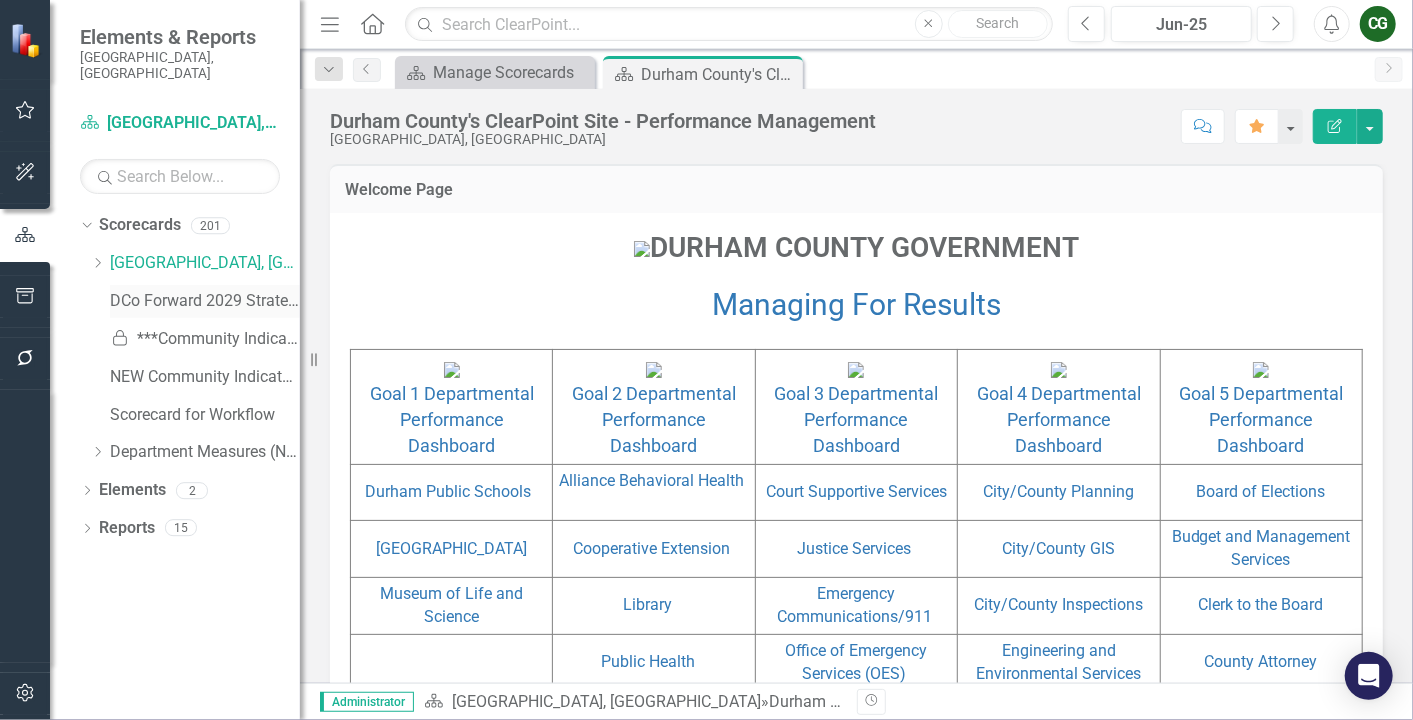 click on "DCo Forward 2029 Strategic Plan" at bounding box center [205, 301] 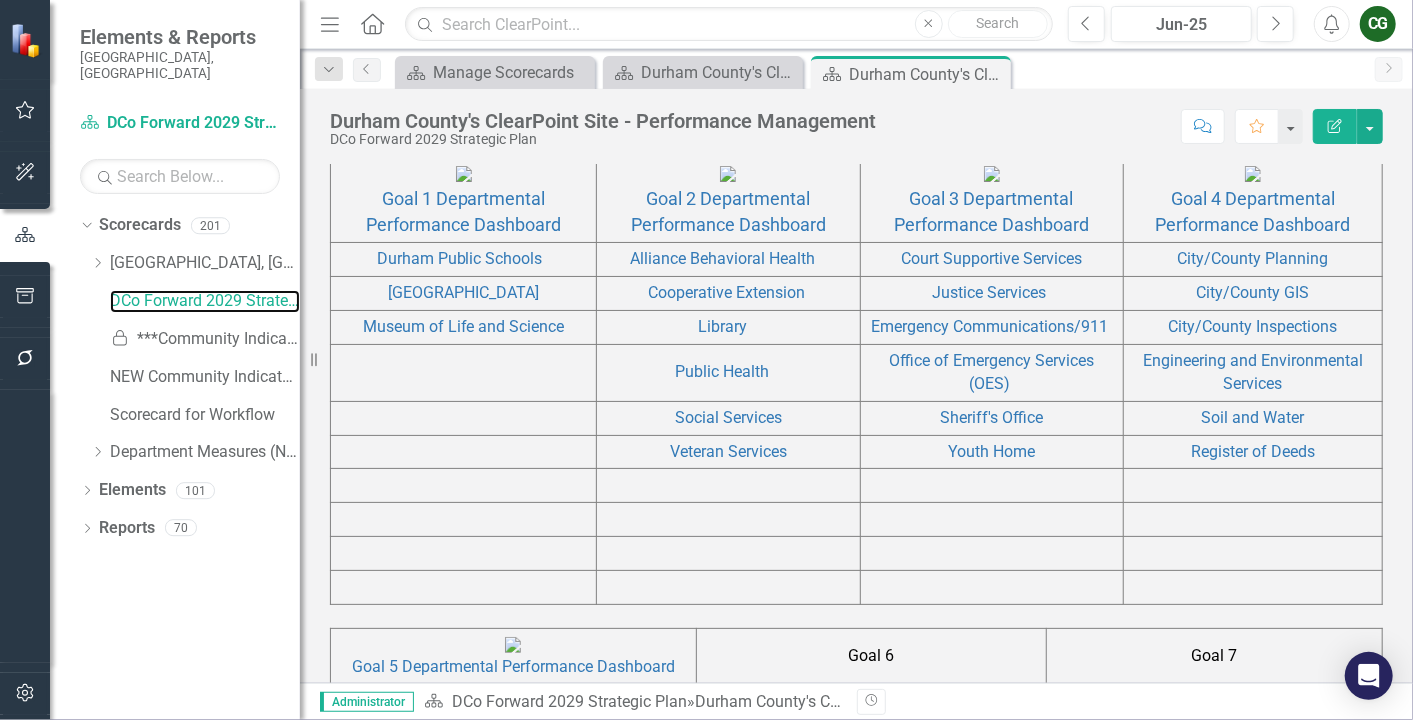 scroll, scrollTop: 1137, scrollLeft: 0, axis: vertical 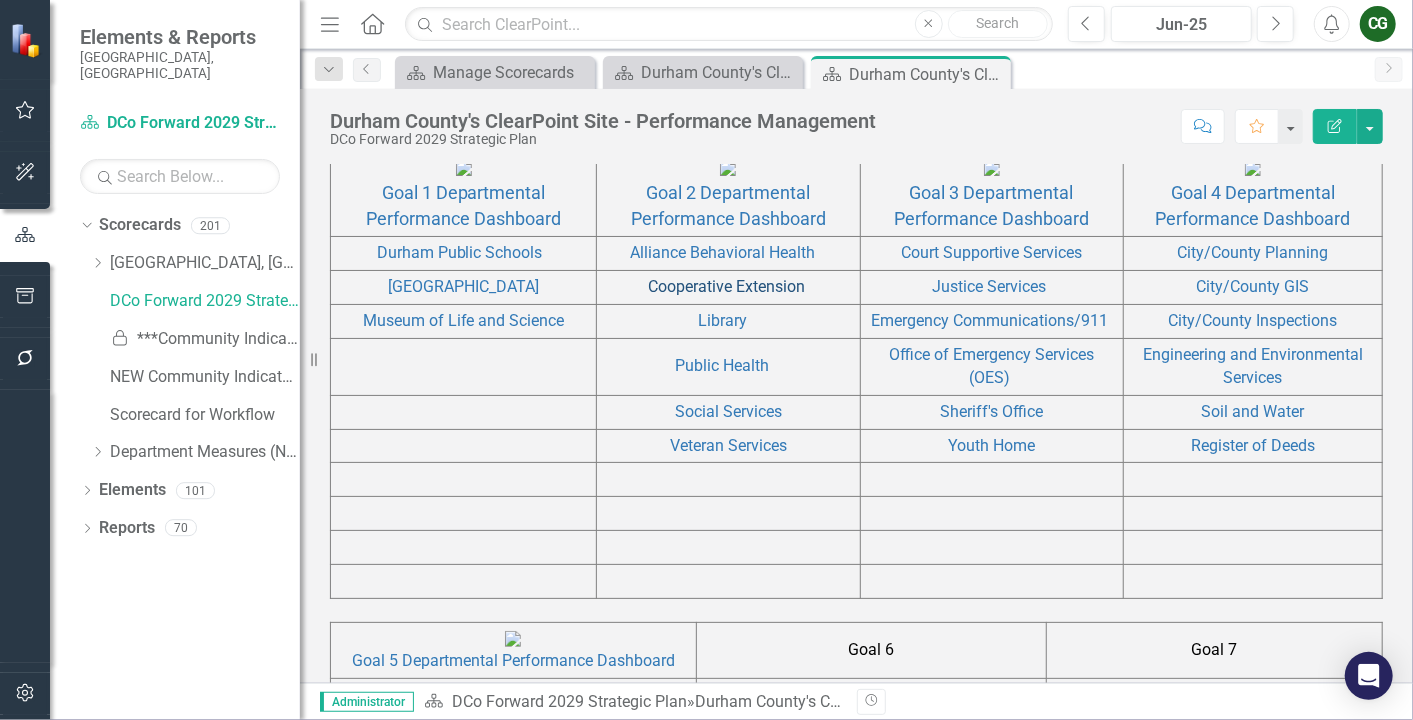 click on "Cooperative Extension" at bounding box center (726, 286) 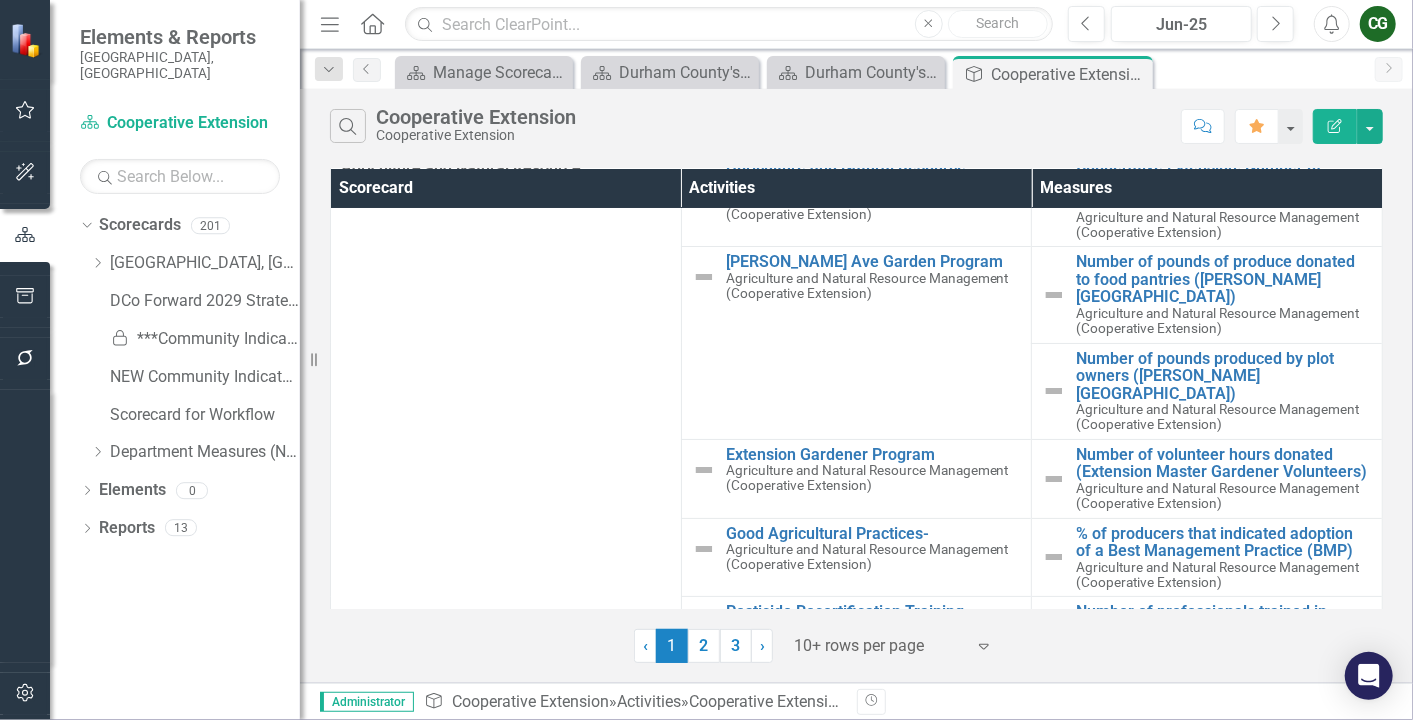 scroll, scrollTop: 87, scrollLeft: 0, axis: vertical 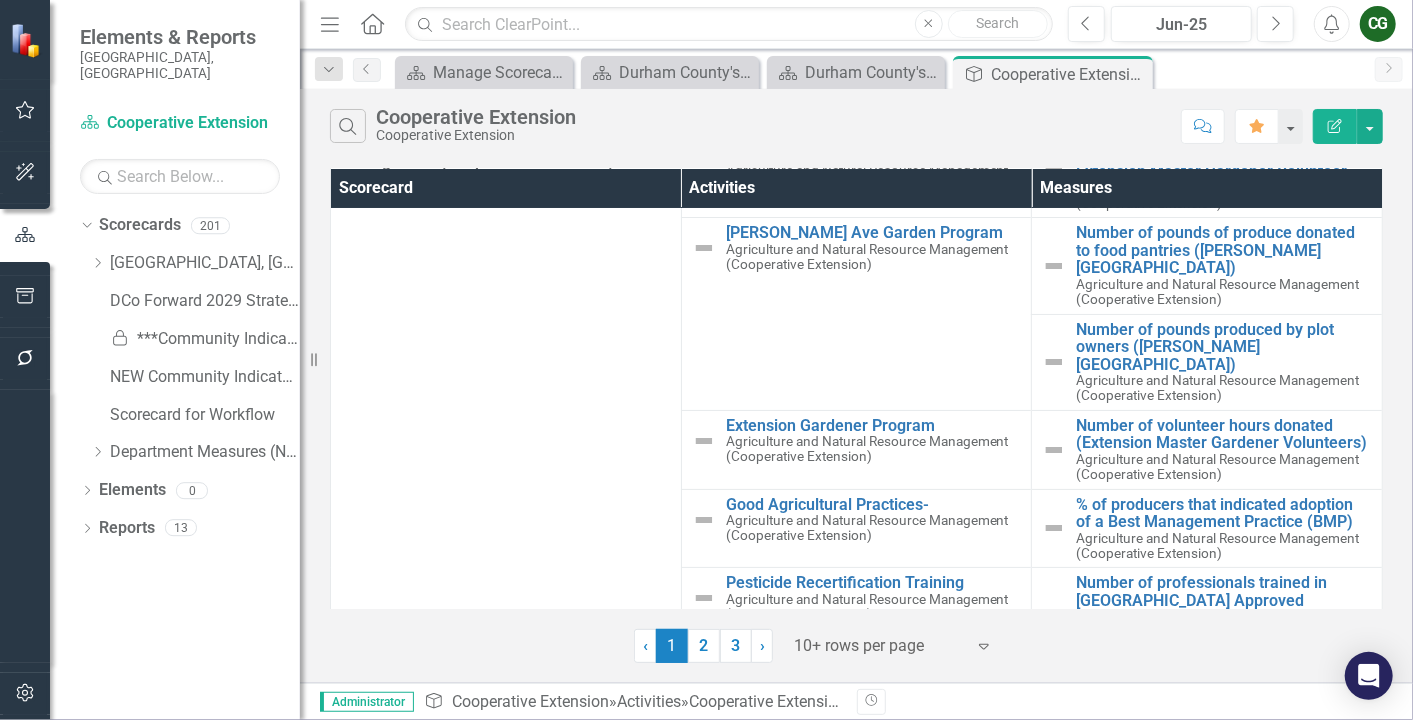 click on "Expand" at bounding box center (989, 646) 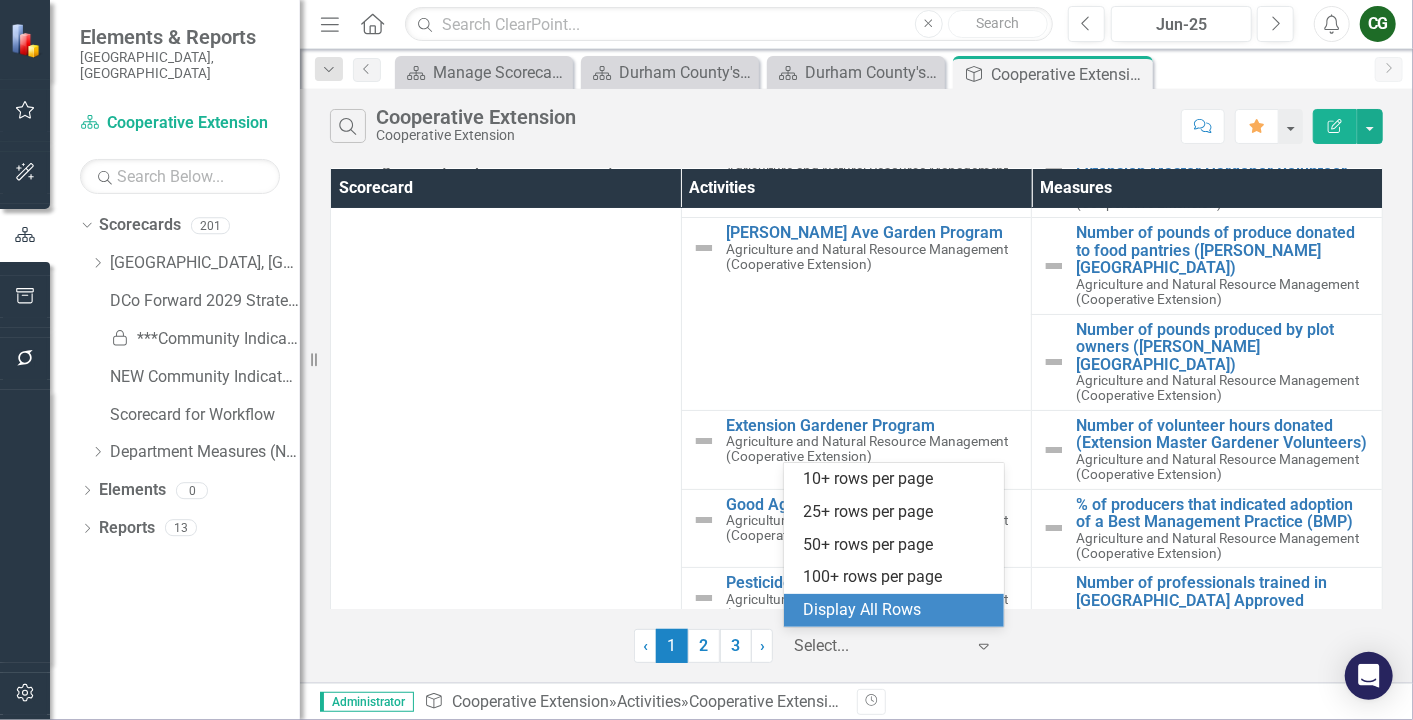 click on "Display All Rows" at bounding box center [898, 610] 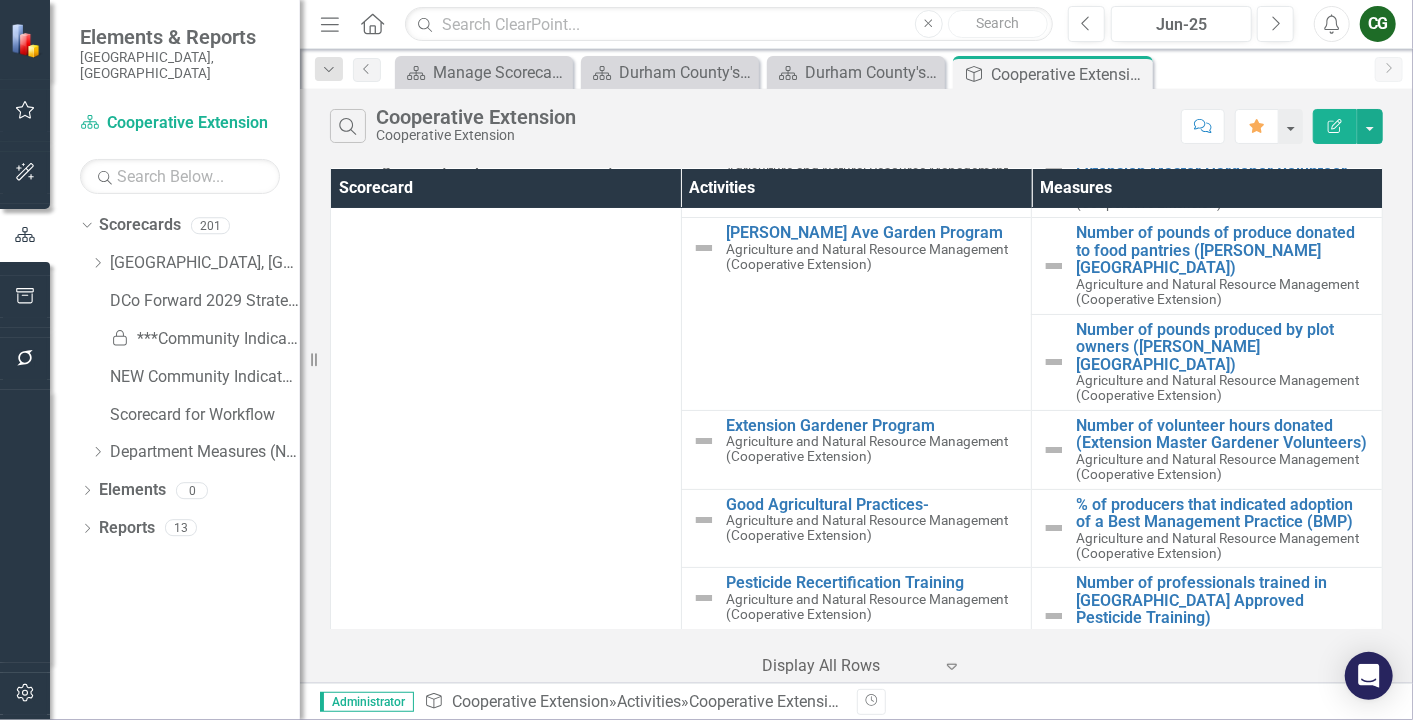 click on "Search Cooperative Extension Cooperative Extension" at bounding box center [750, 126] 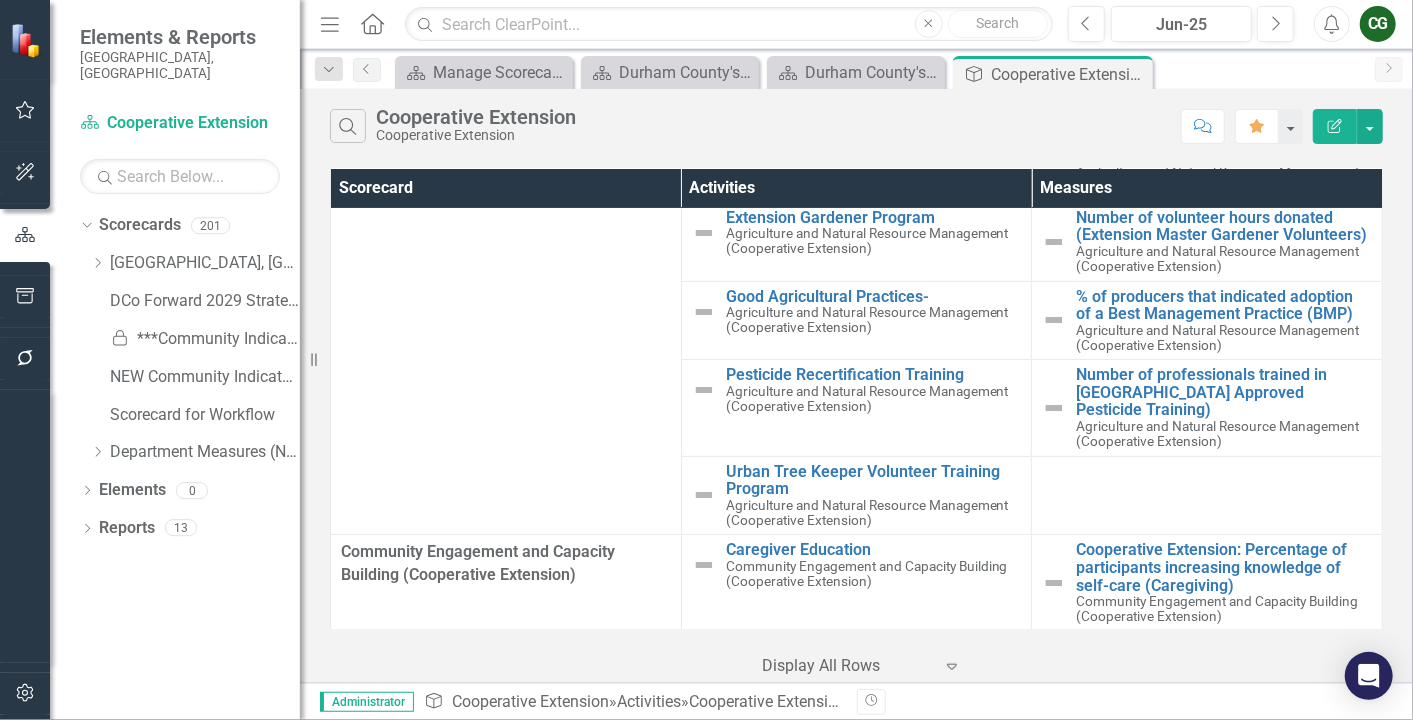 scroll, scrollTop: 303, scrollLeft: 0, axis: vertical 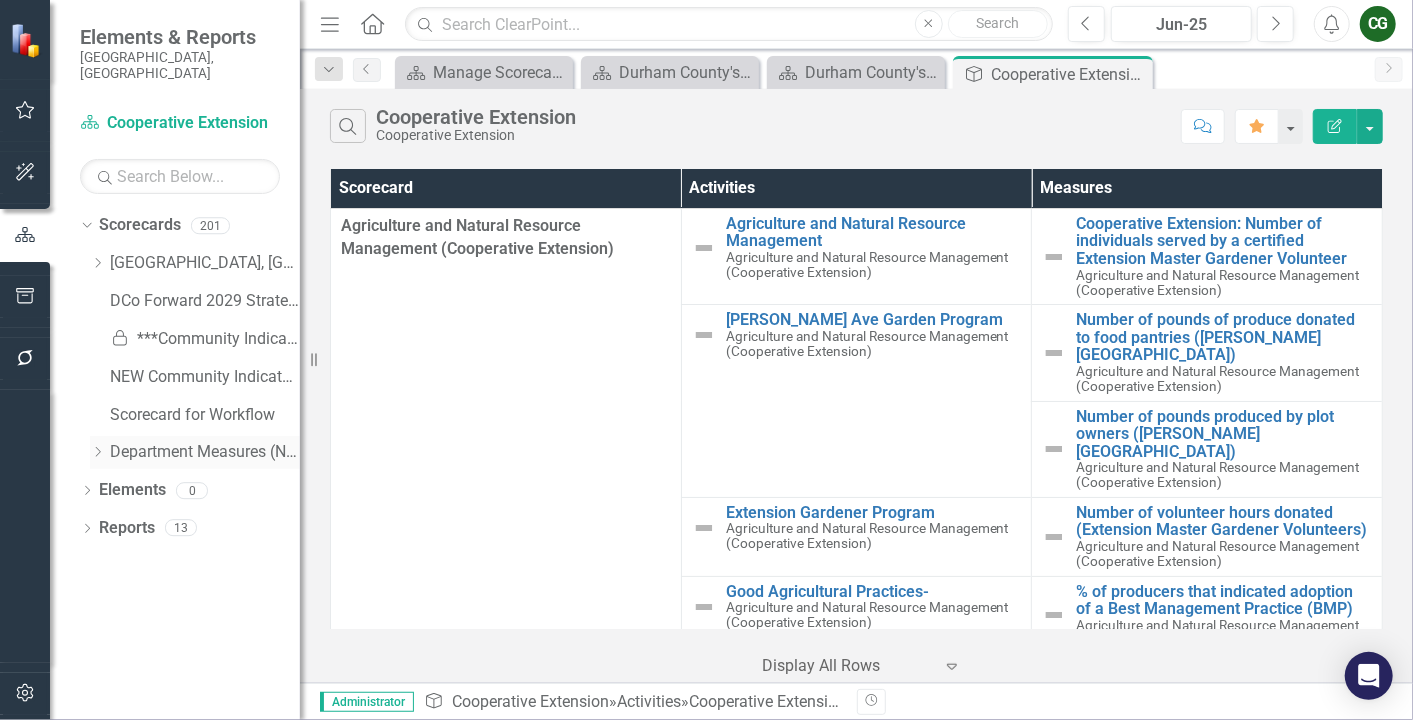 click on "Dropdown" 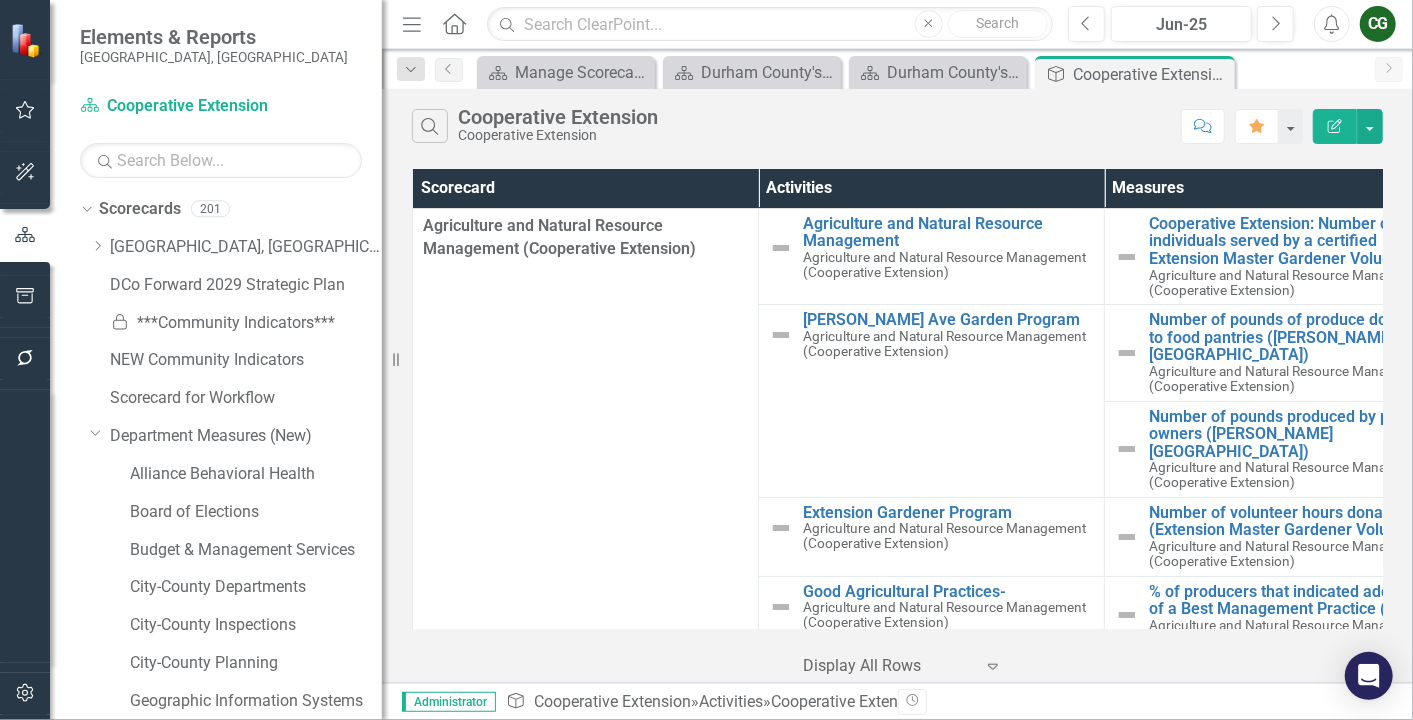 drag, startPoint x: 300, startPoint y: 294, endPoint x: 393, endPoint y: 307, distance: 93.904205 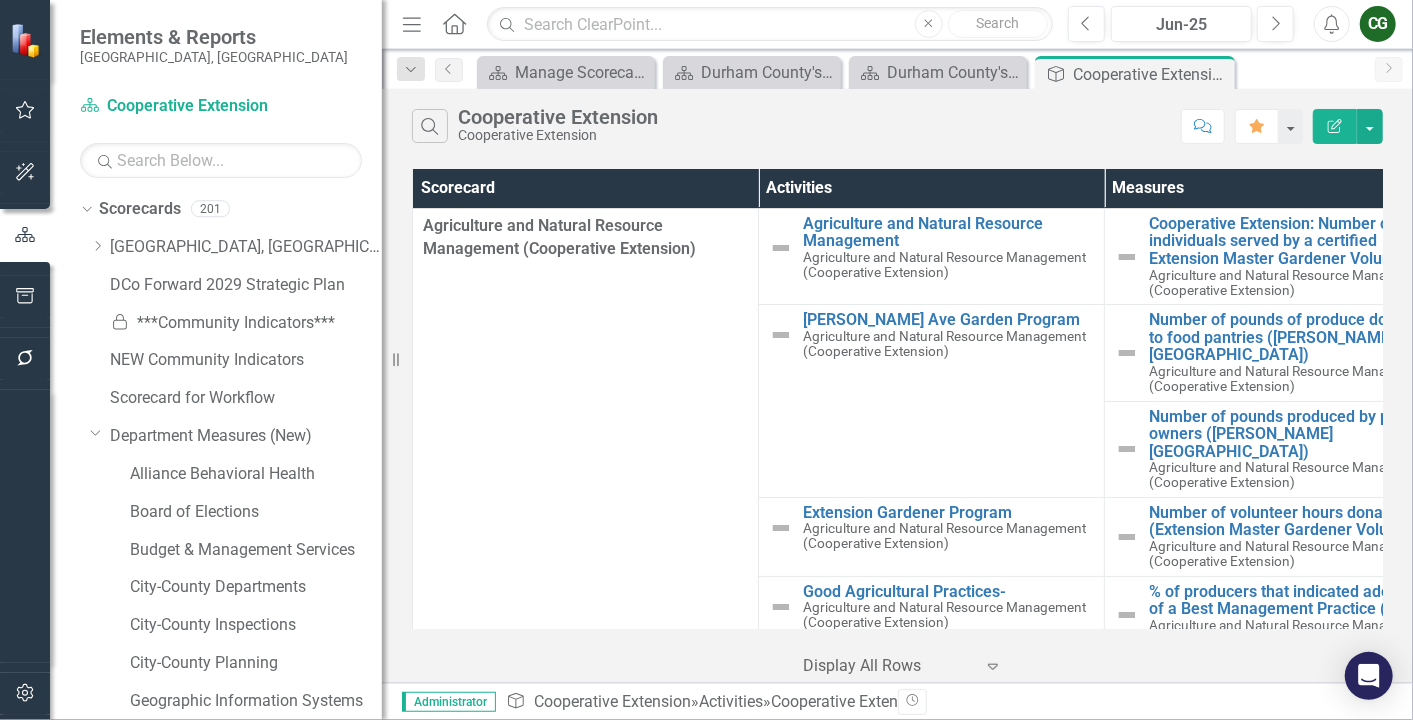 click on "Resize" at bounding box center (390, 360) 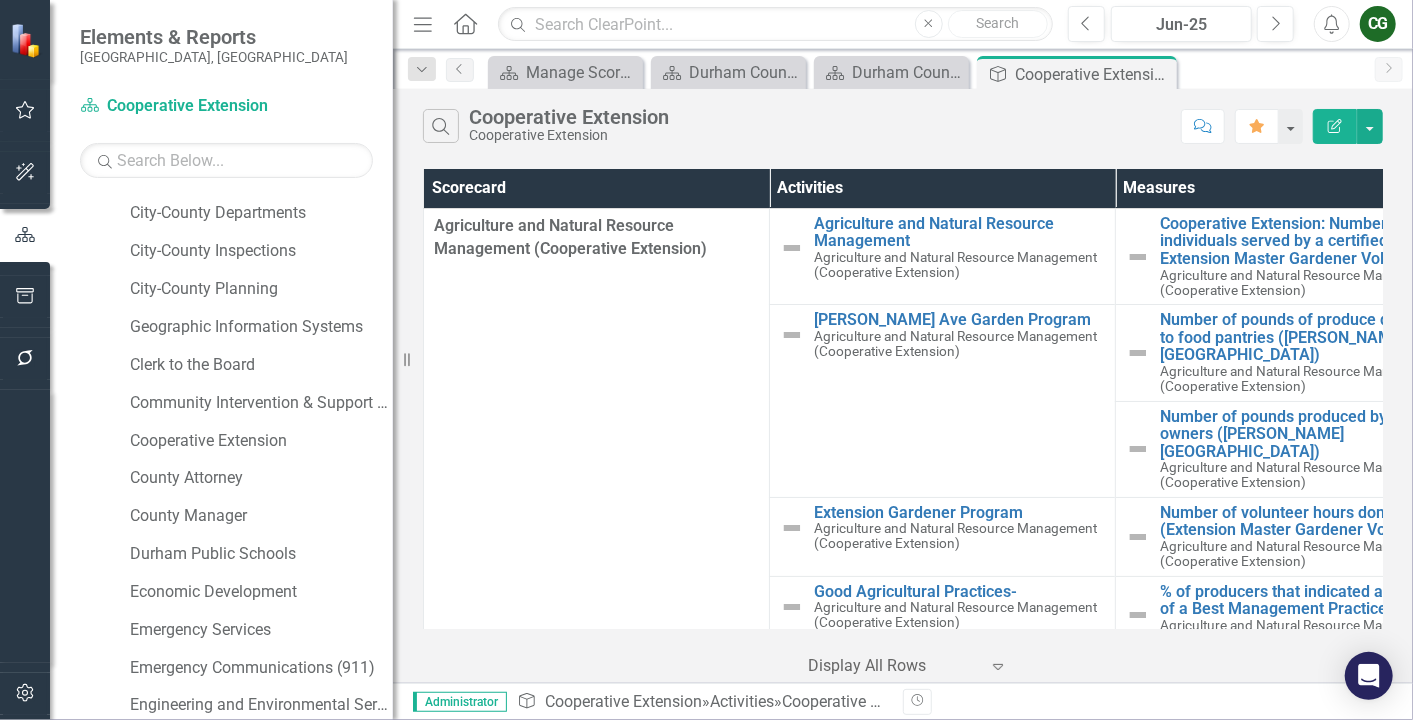 scroll, scrollTop: 403, scrollLeft: 0, axis: vertical 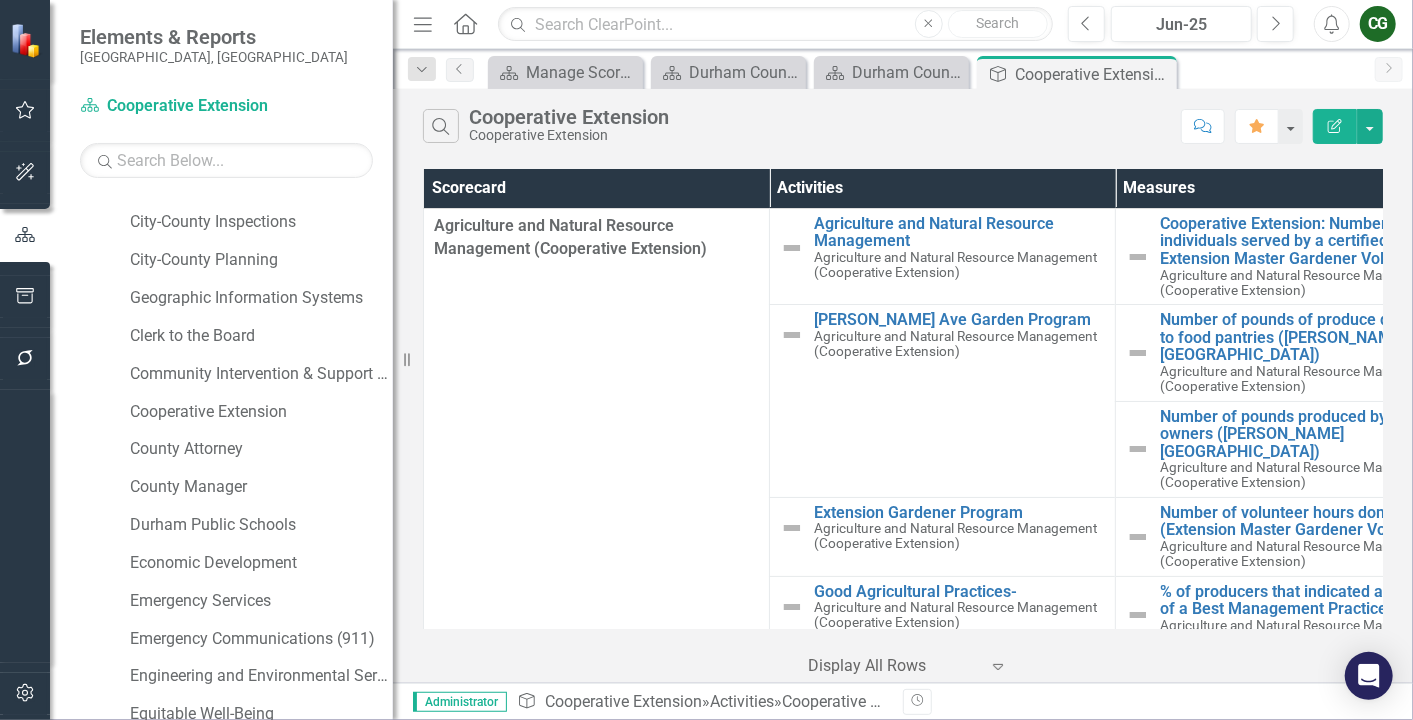 click on "Resize" at bounding box center (401, 360) 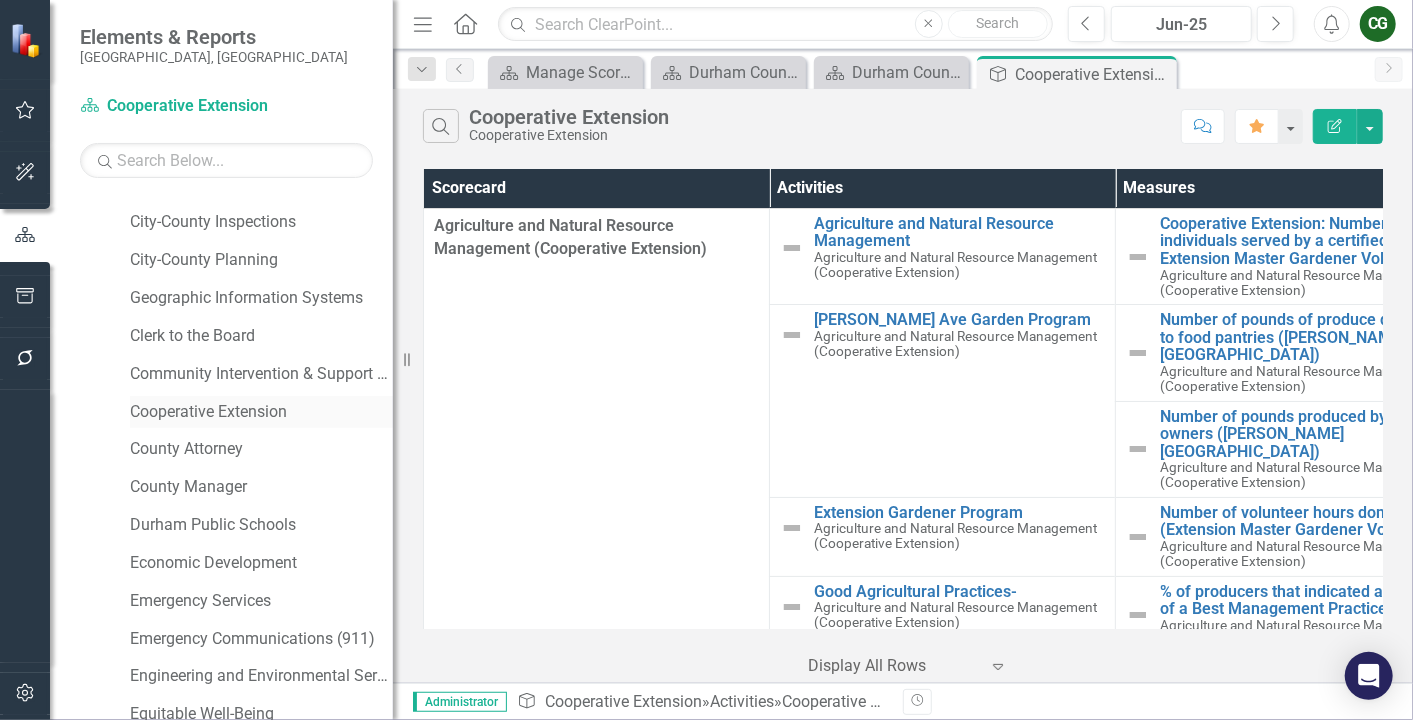 click on "Cooperative Extension" at bounding box center [261, 412] 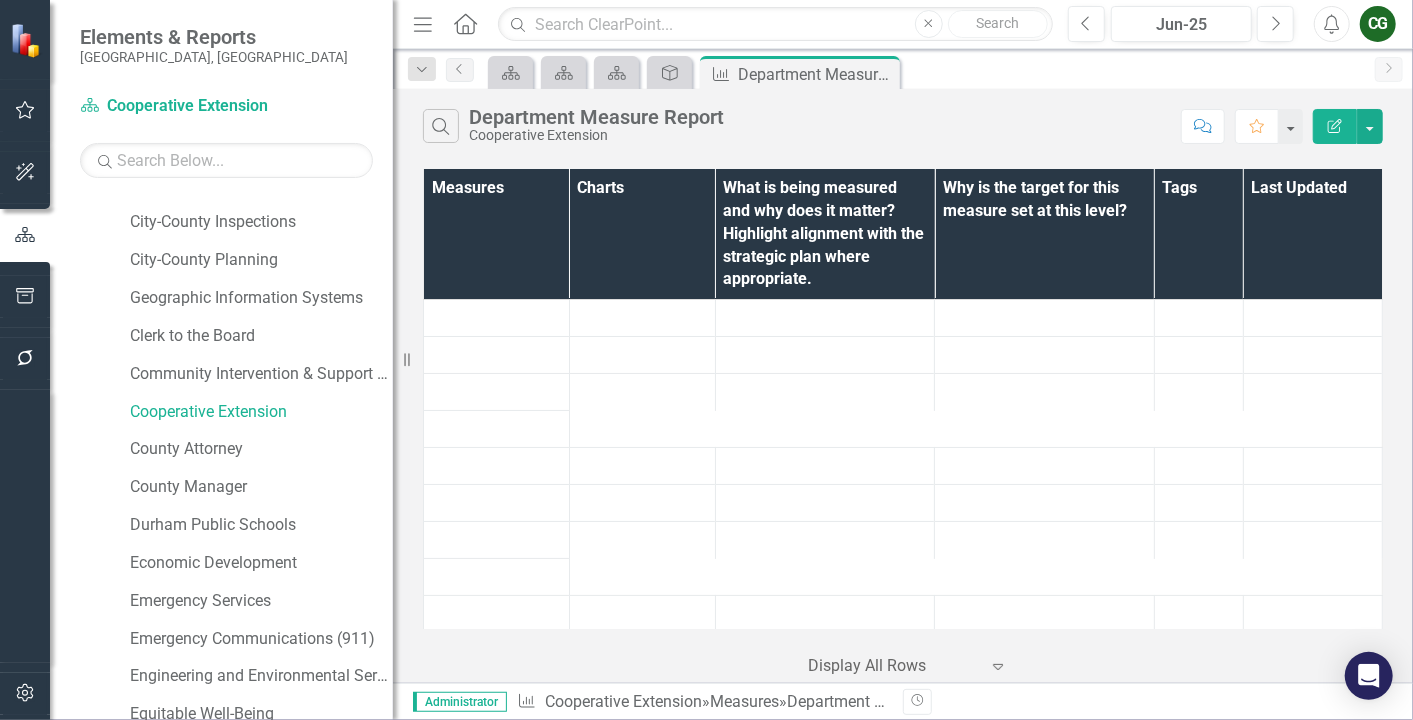 click on "Expand" 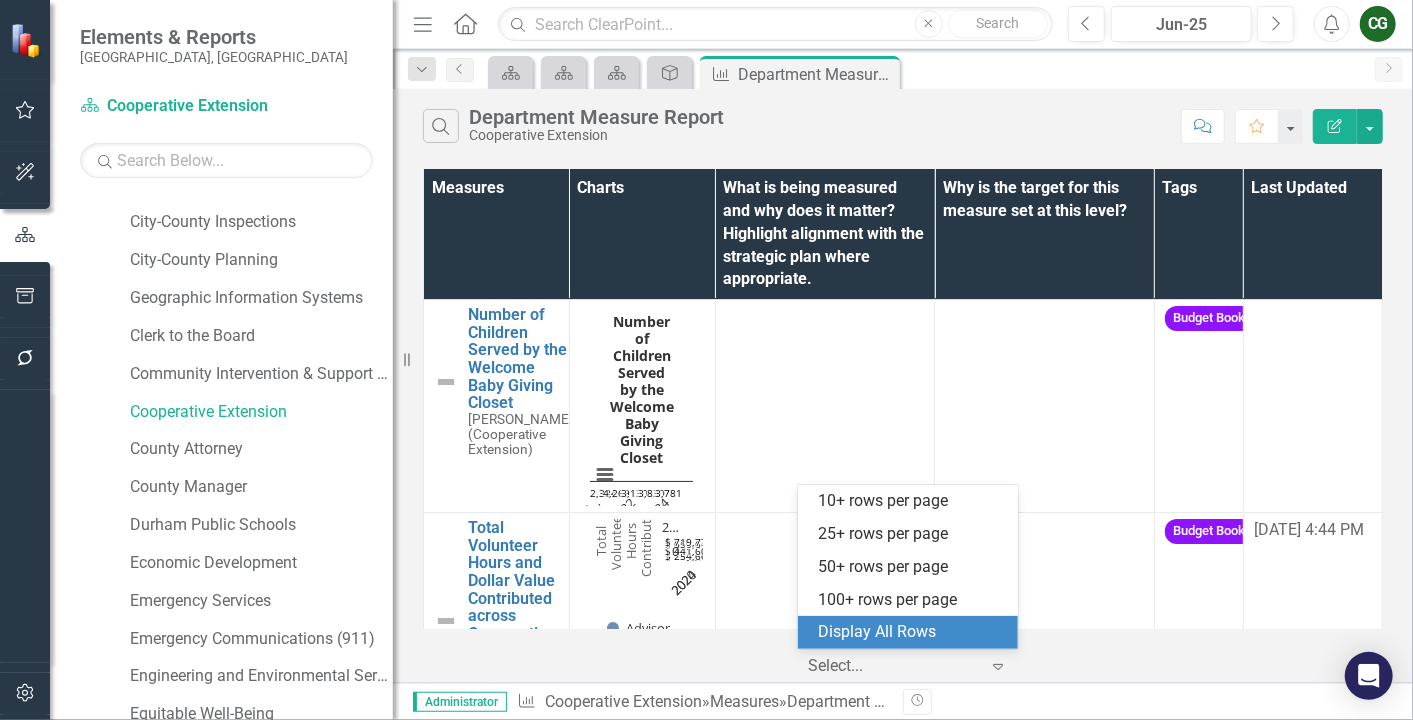 click on "Display All Rows" at bounding box center [912, 632] 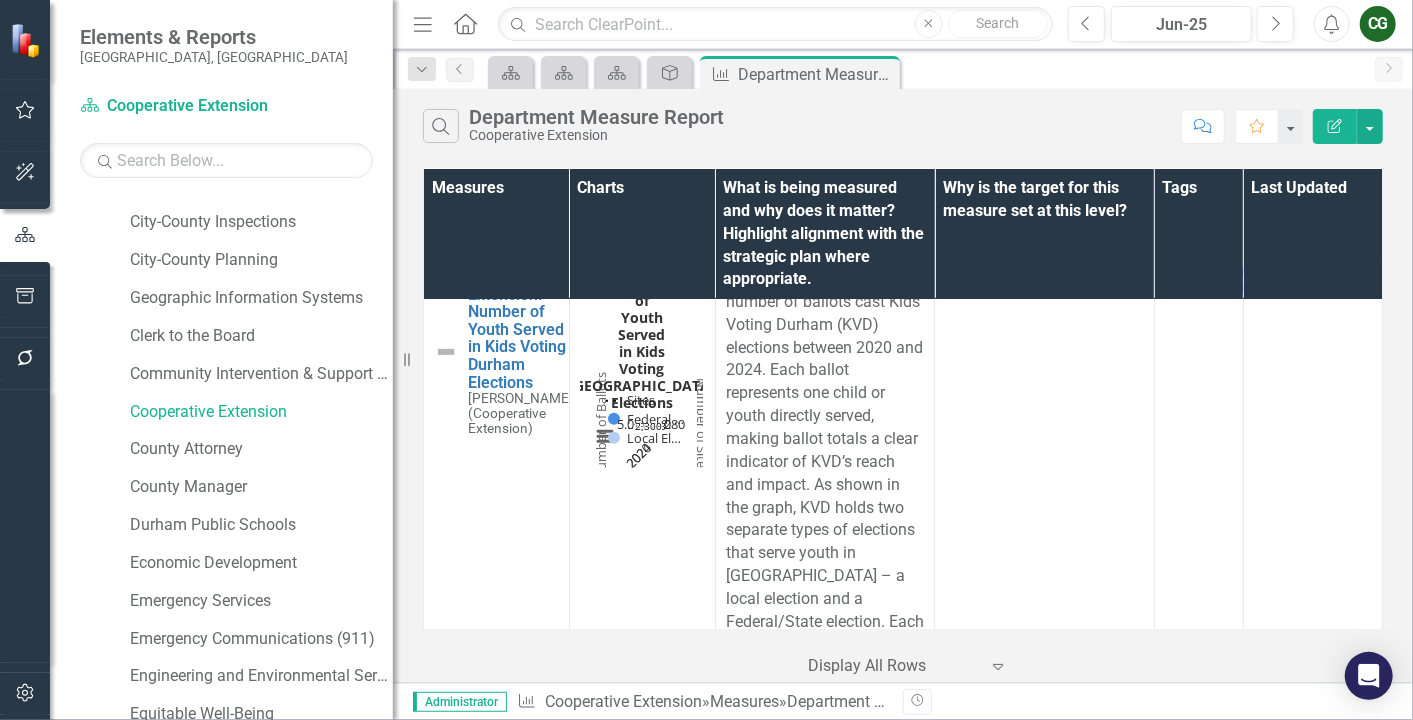 scroll, scrollTop: 0, scrollLeft: 0, axis: both 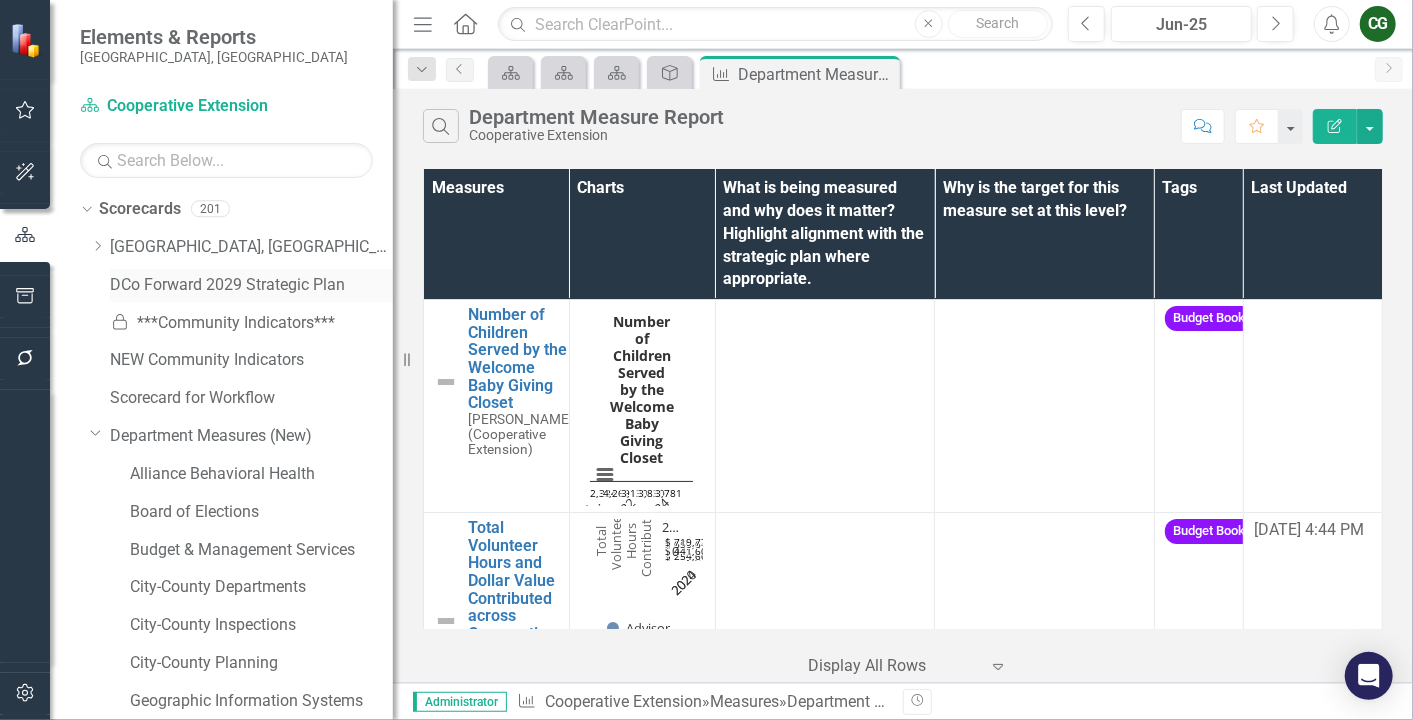 click on "DCo Forward 2029 Strategic Plan" at bounding box center [251, 285] 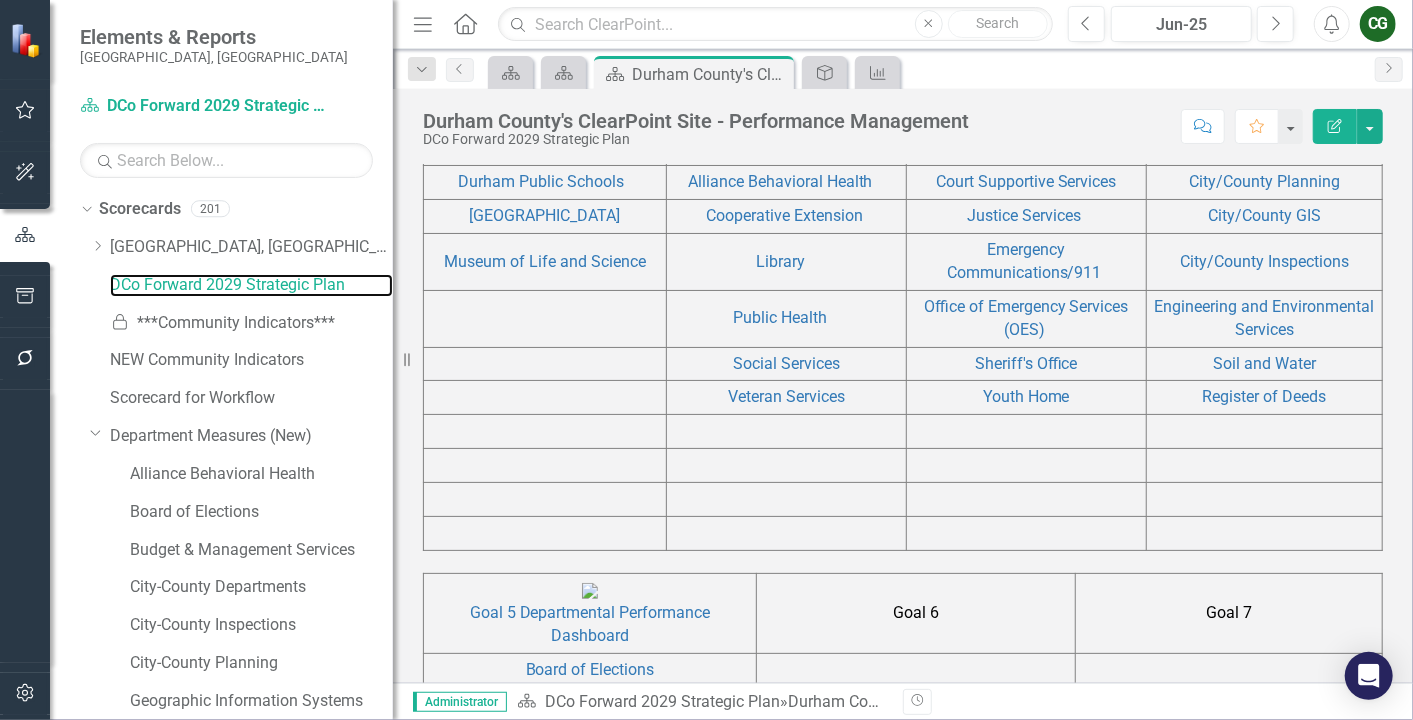 scroll, scrollTop: 1277, scrollLeft: 0, axis: vertical 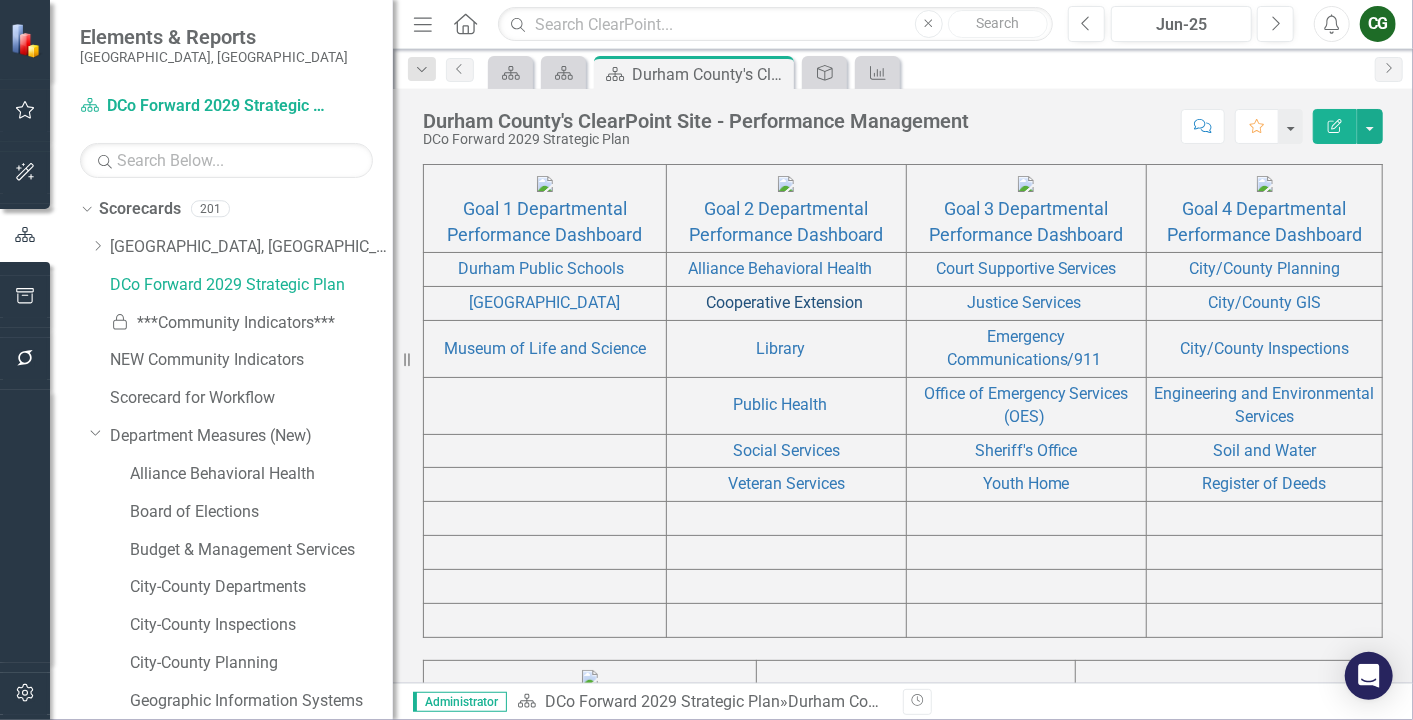 click on "Cooperative Extension" at bounding box center (784, 302) 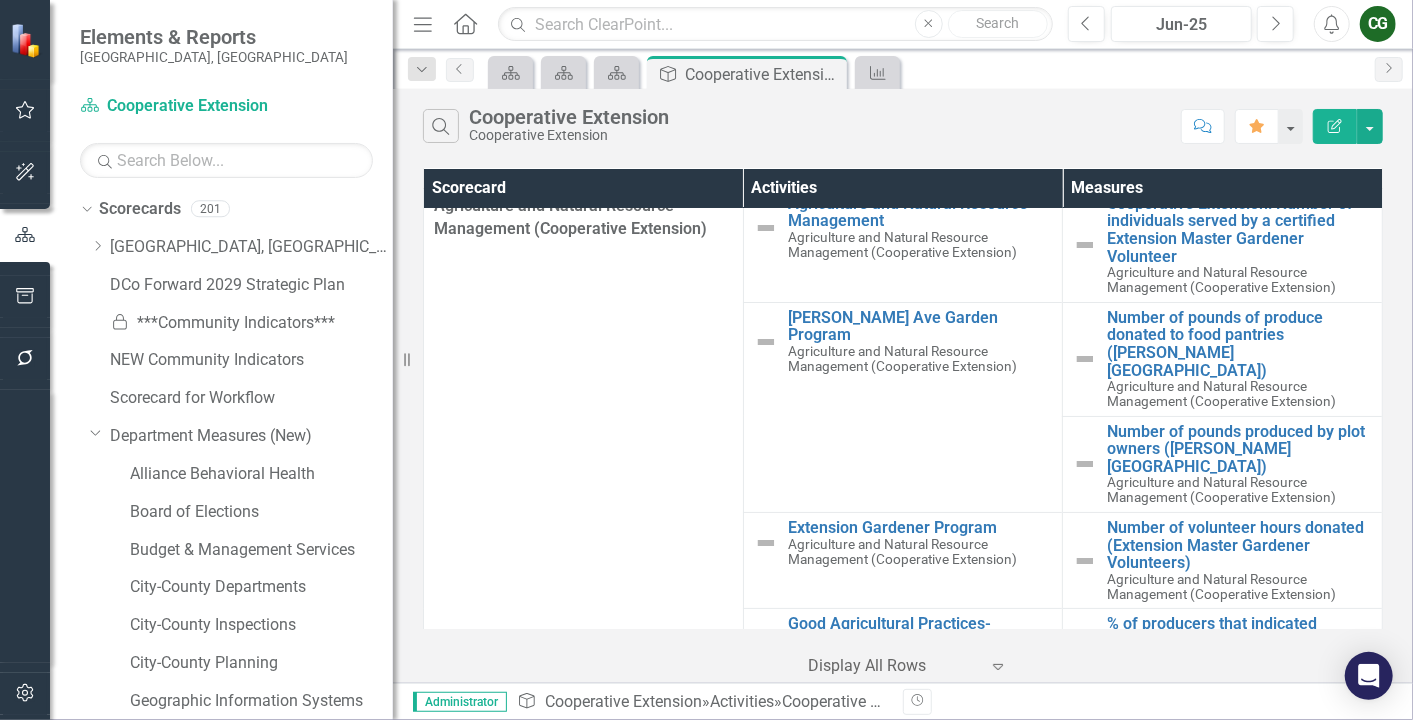 scroll, scrollTop: 0, scrollLeft: 0, axis: both 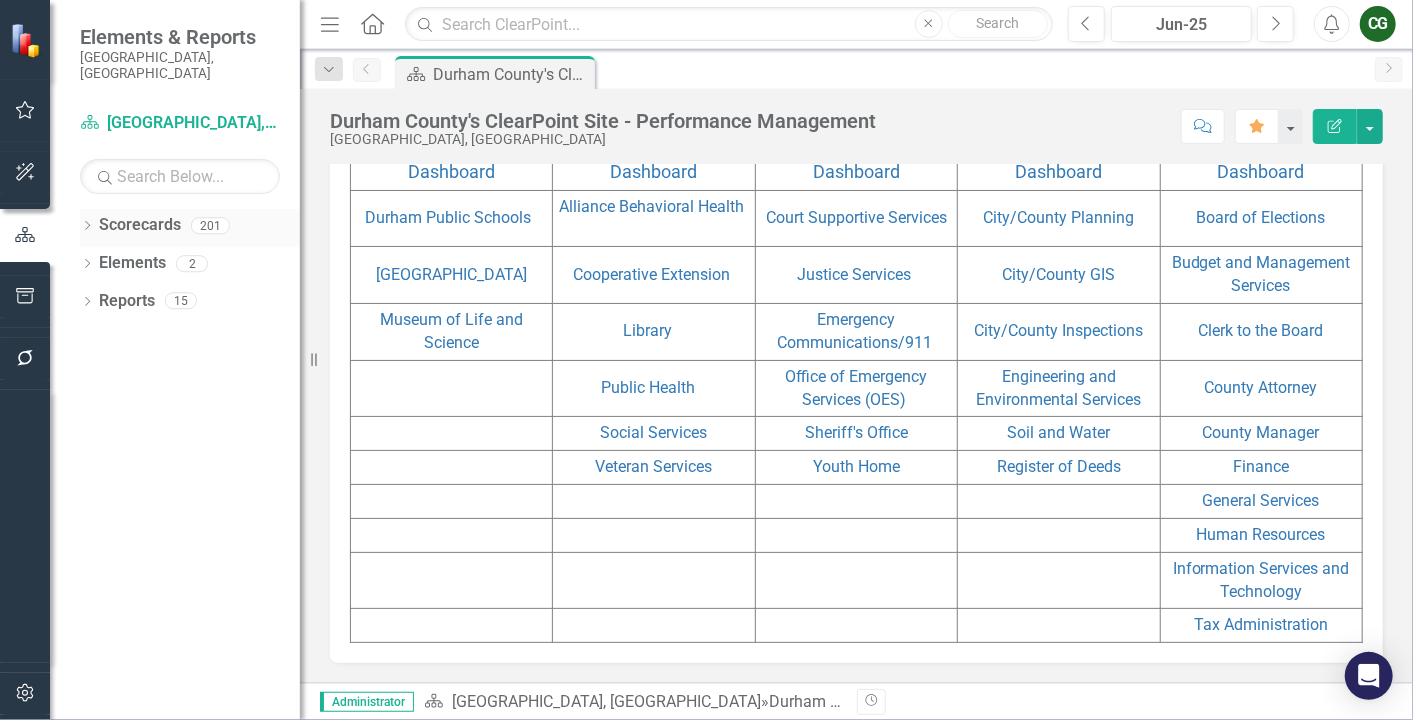 click on "Dropdown" at bounding box center (87, 228) 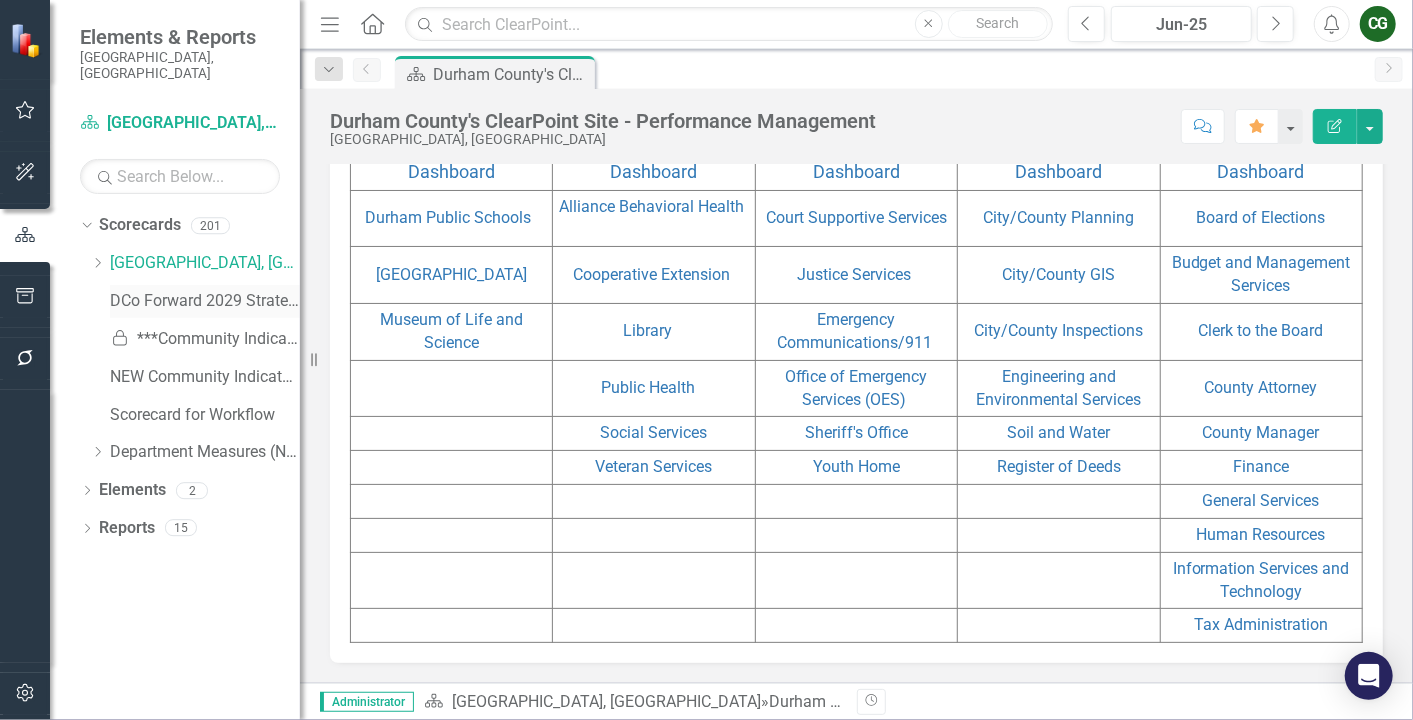 click on "DCo Forward 2029 Strategic Plan" at bounding box center [205, 301] 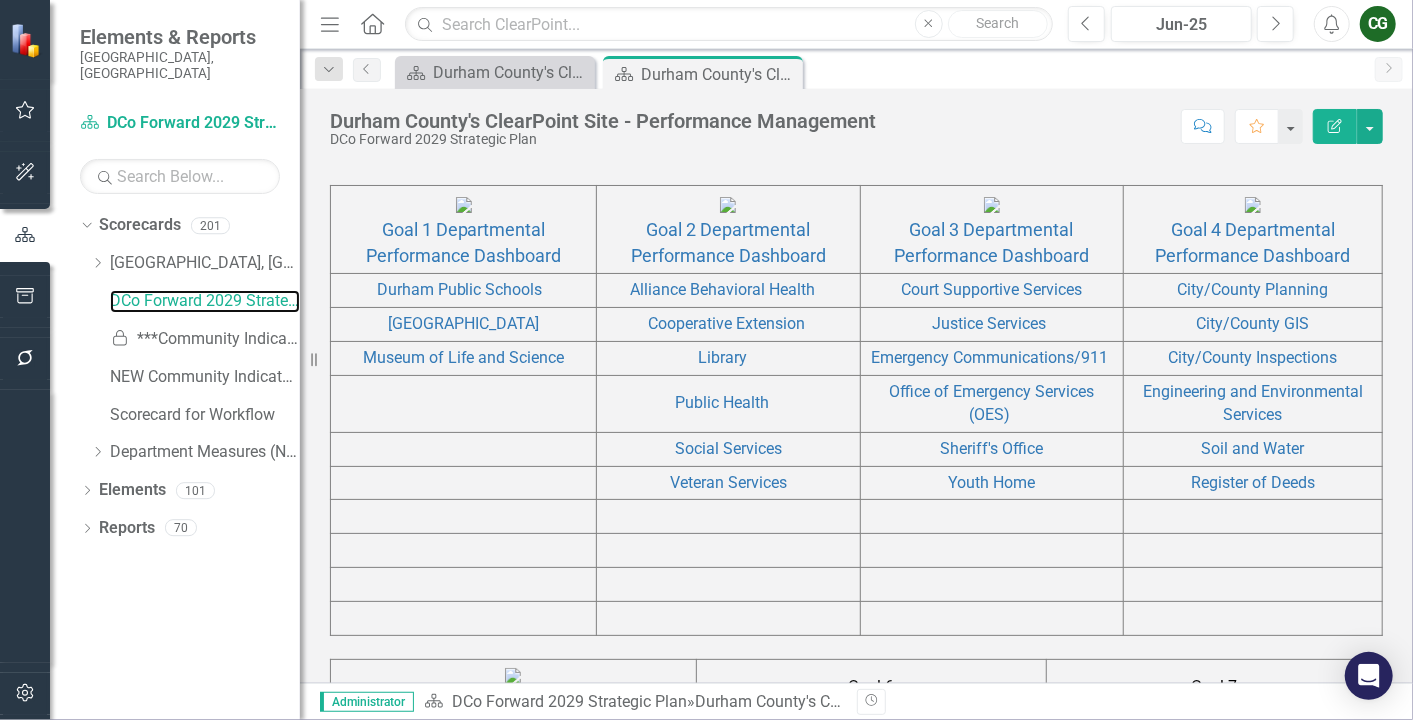 scroll, scrollTop: 1094, scrollLeft: 0, axis: vertical 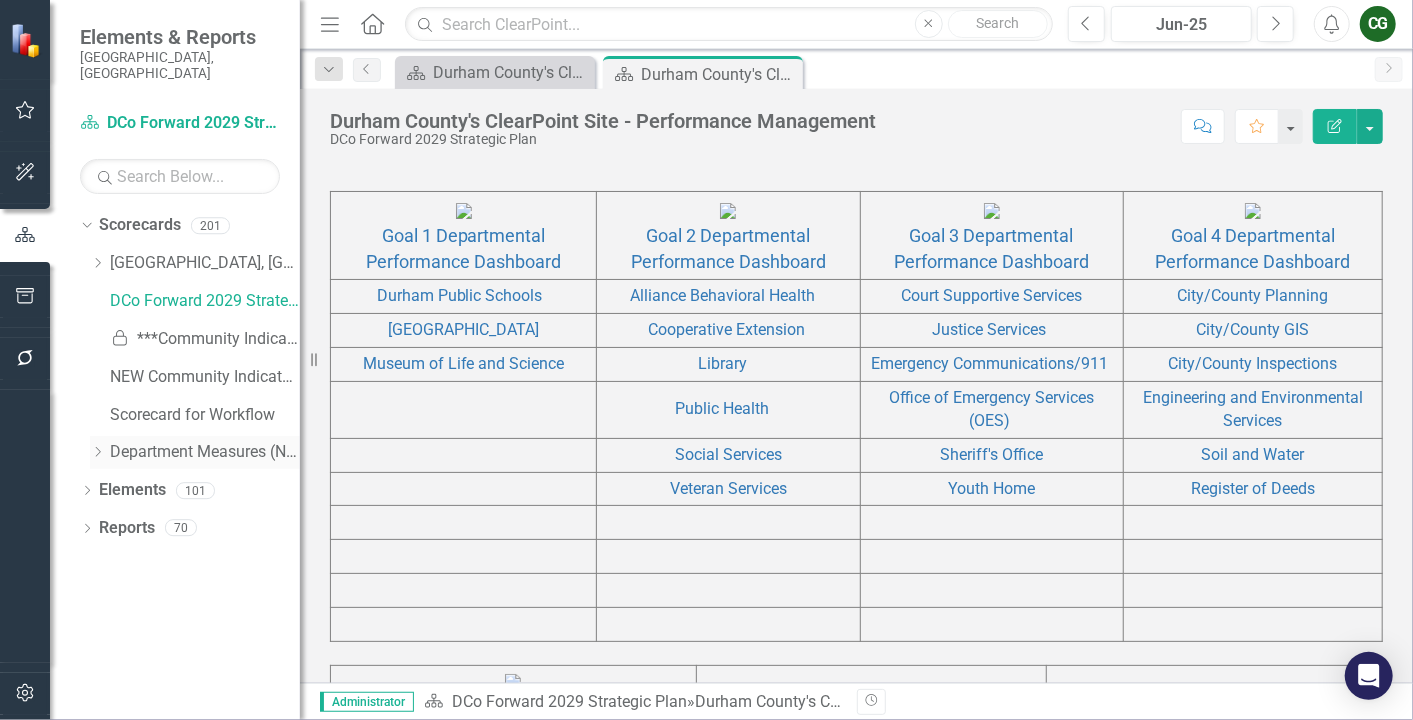 click on "Dropdown" 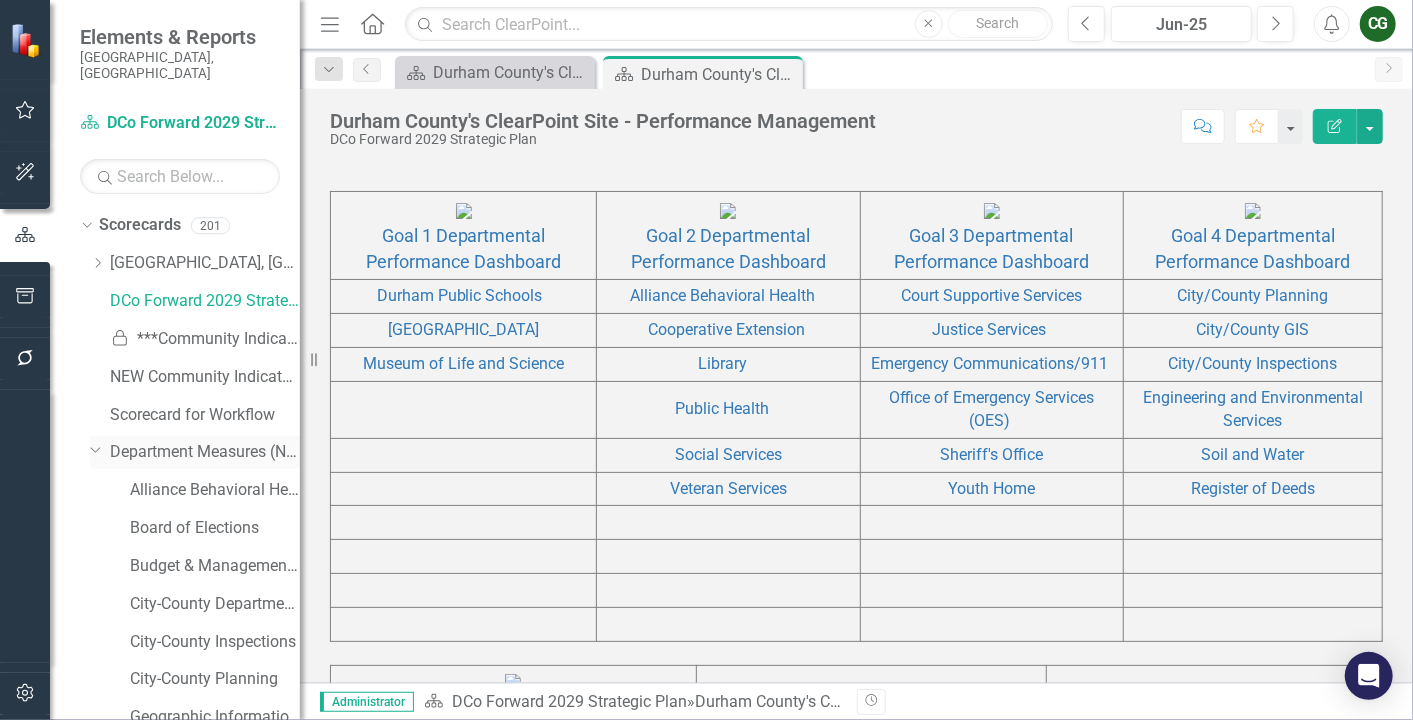 click on "Department Measures (New)" at bounding box center [205, 452] 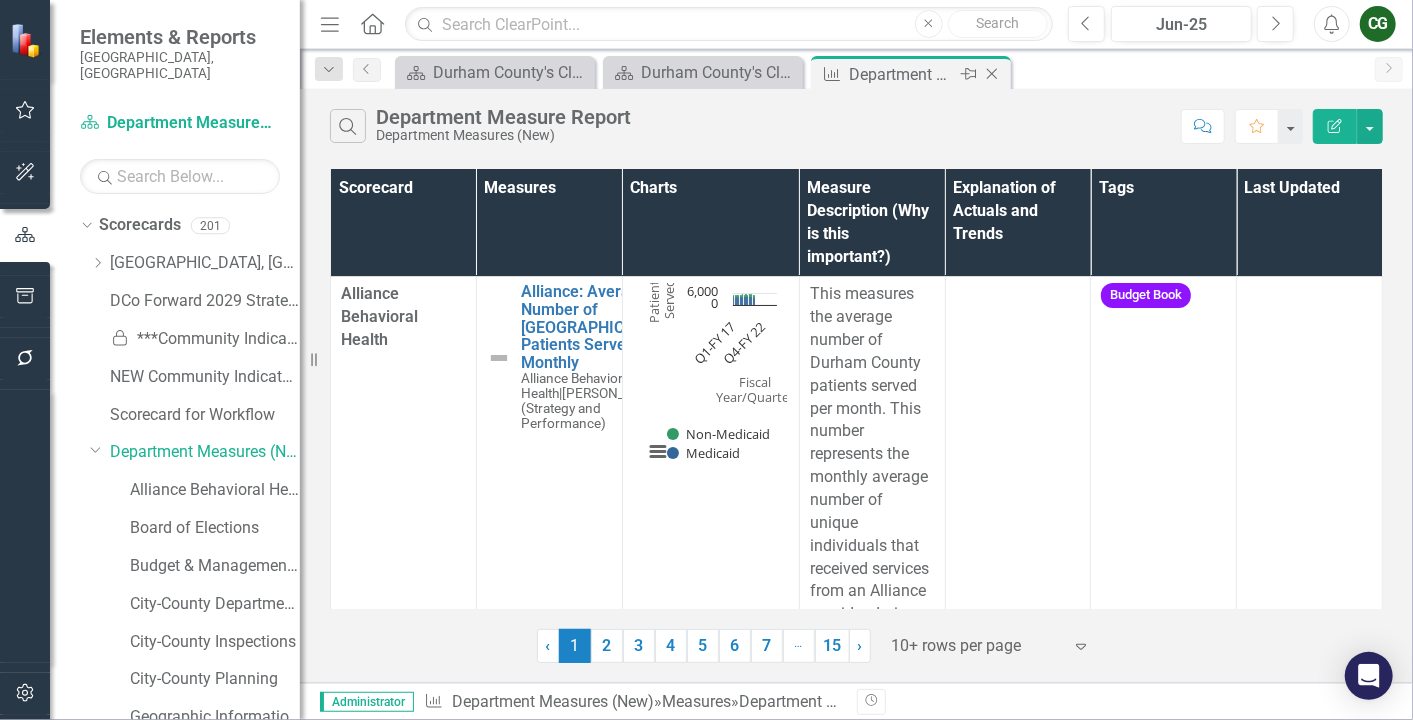 click on "Close" 